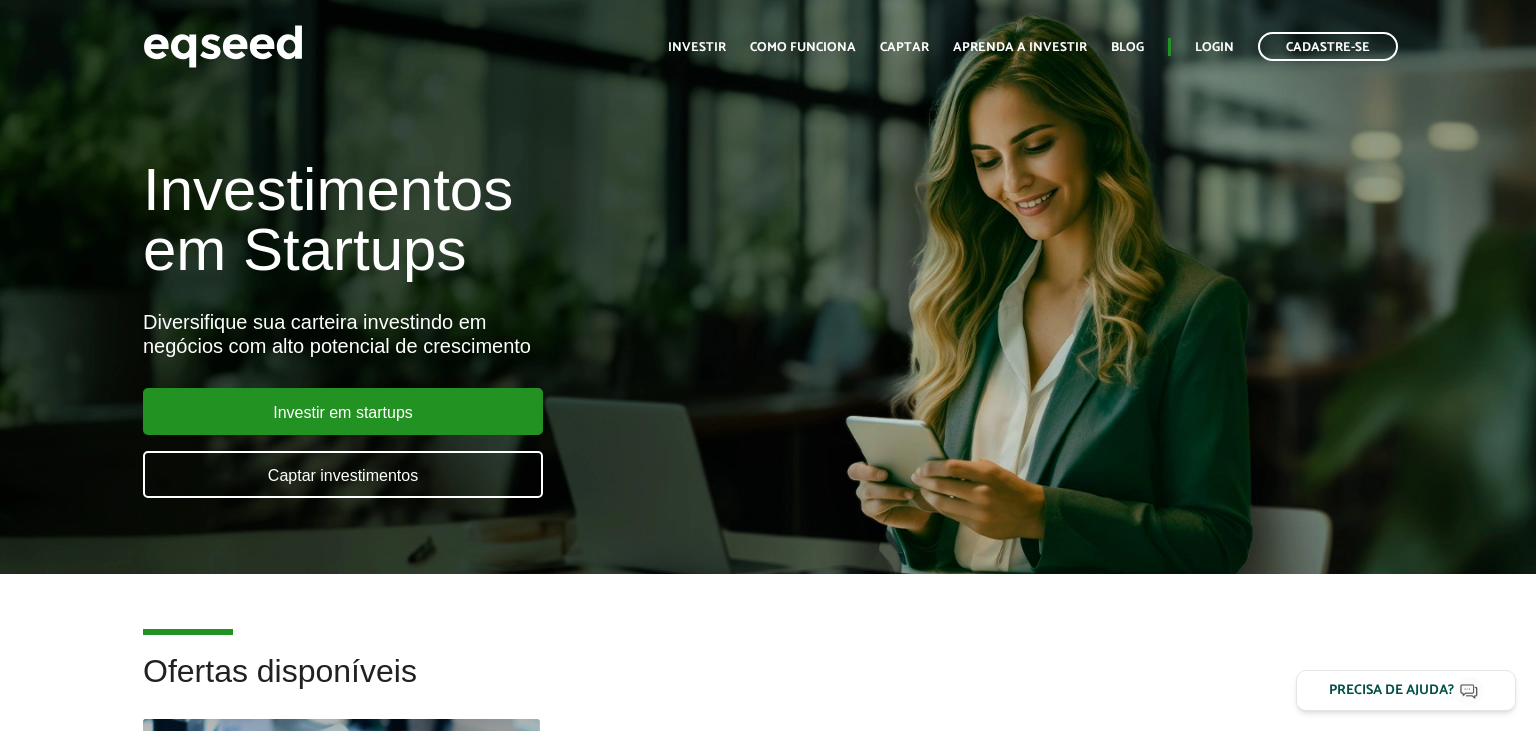 scroll, scrollTop: 0, scrollLeft: 0, axis: both 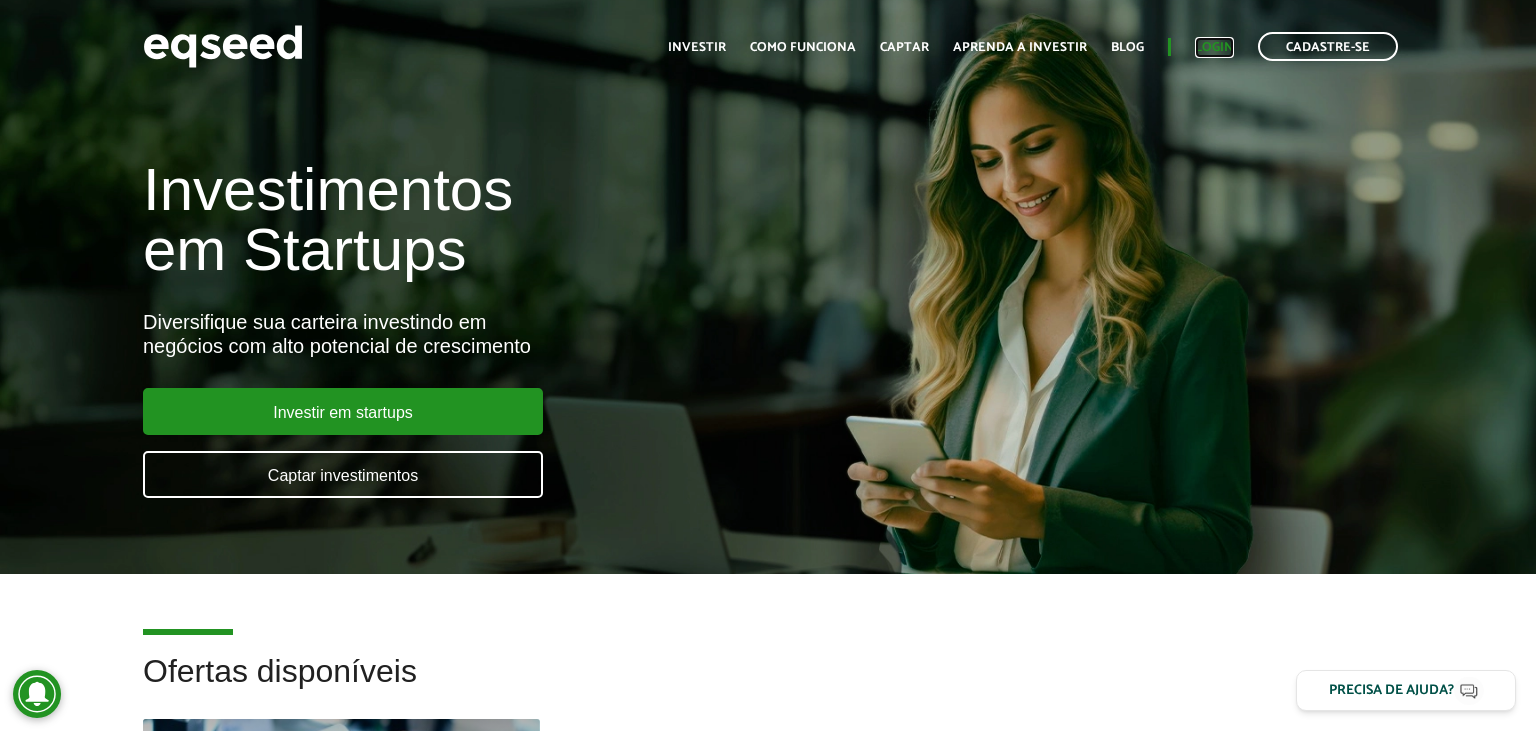 click on "Login" at bounding box center (1214, 47) 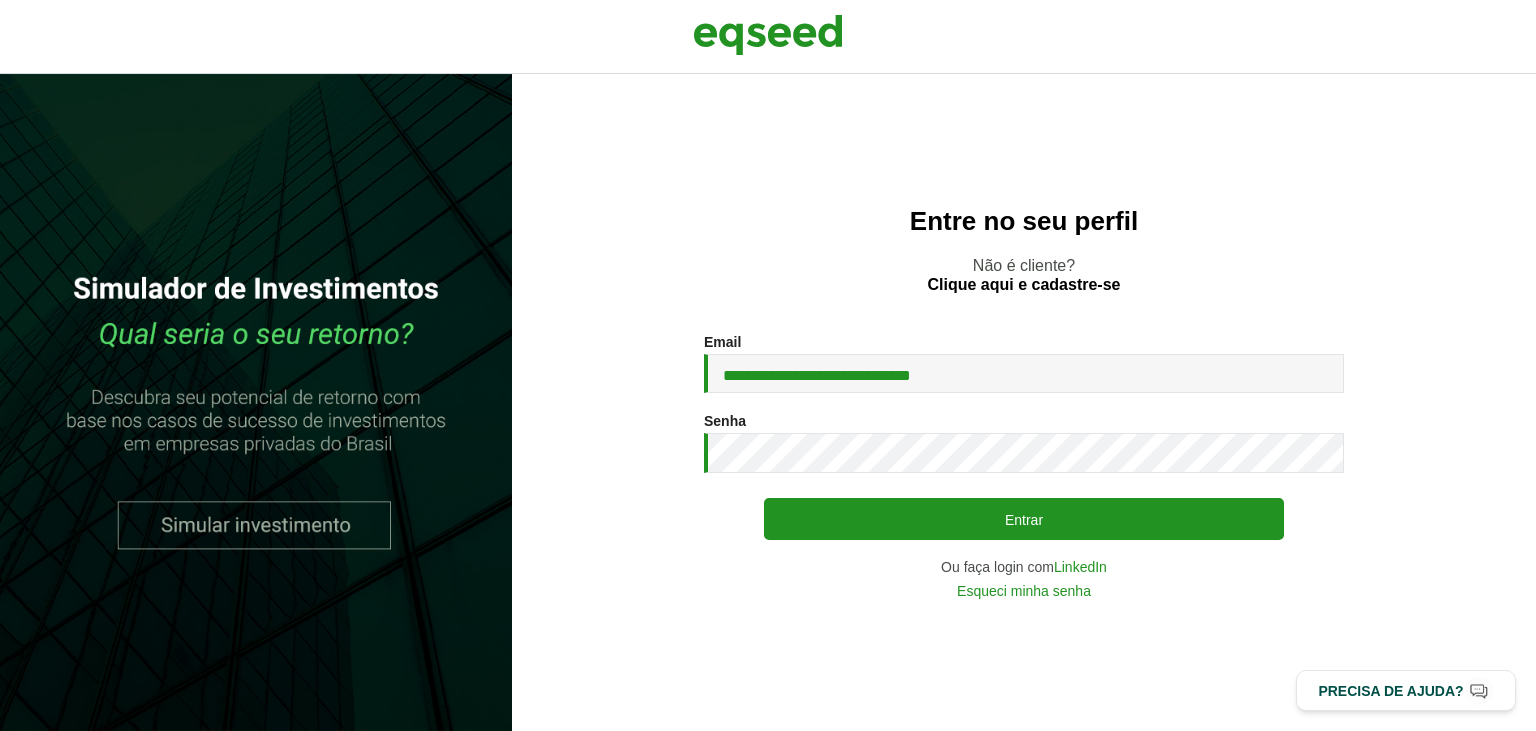 scroll, scrollTop: 0, scrollLeft: 0, axis: both 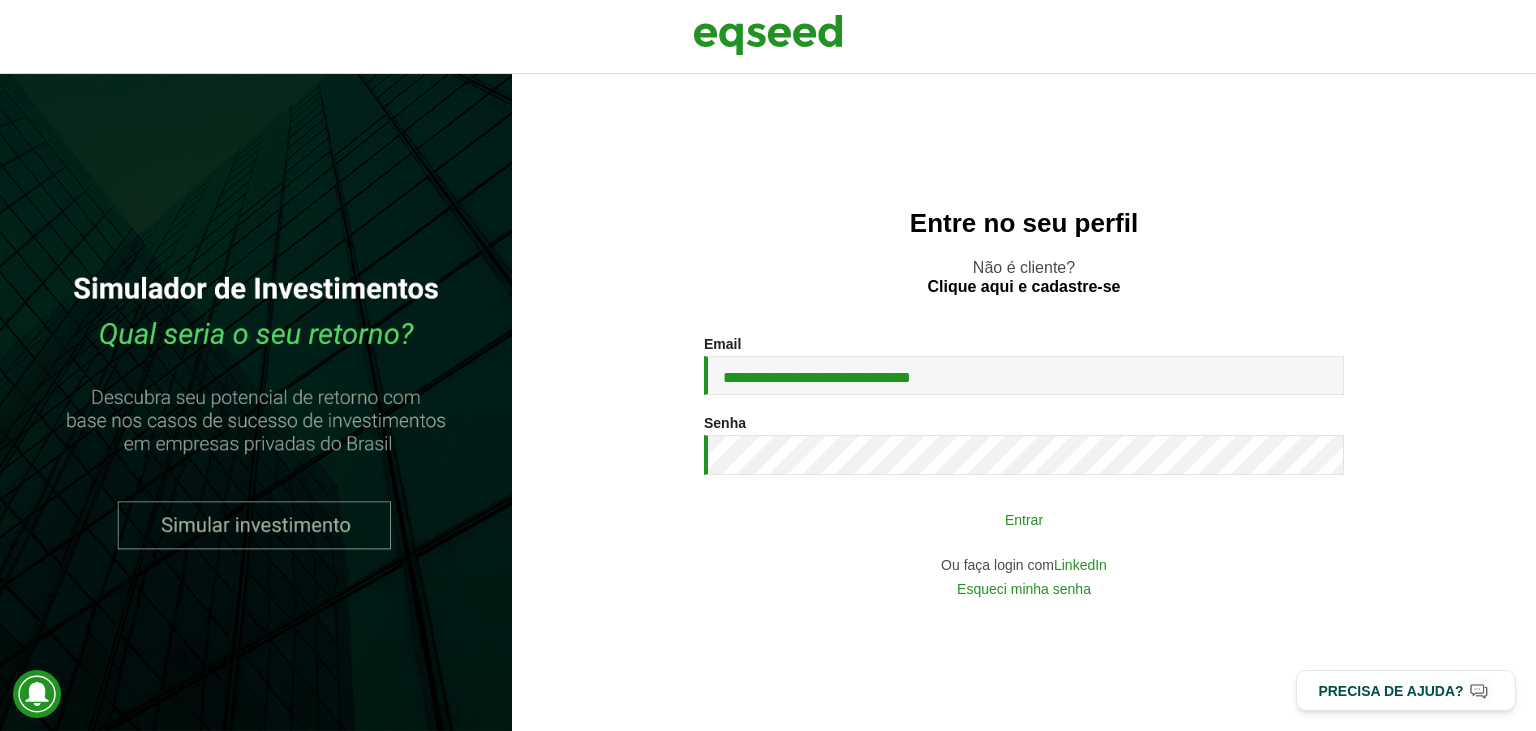 click on "Entrar" at bounding box center (1024, 519) 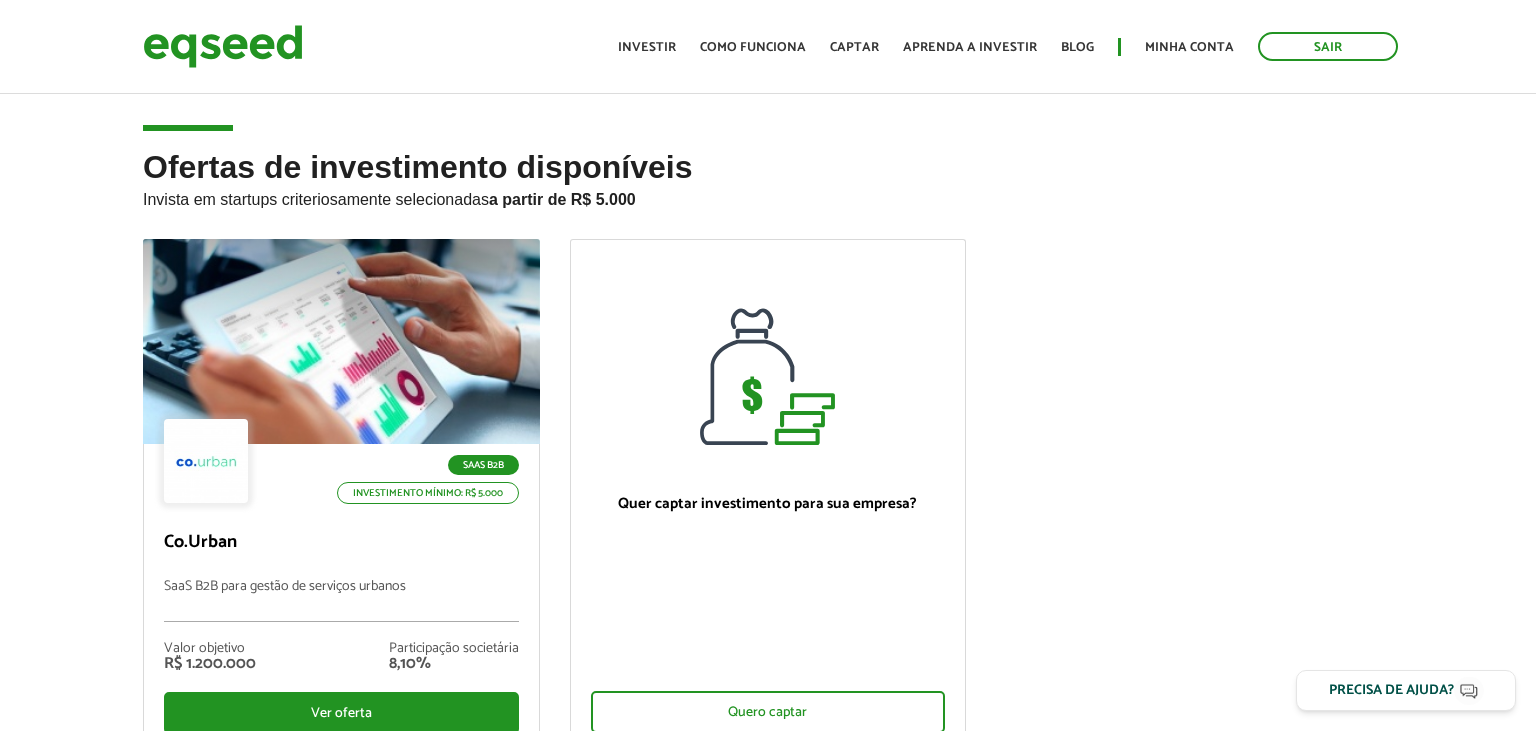scroll, scrollTop: 0, scrollLeft: 0, axis: both 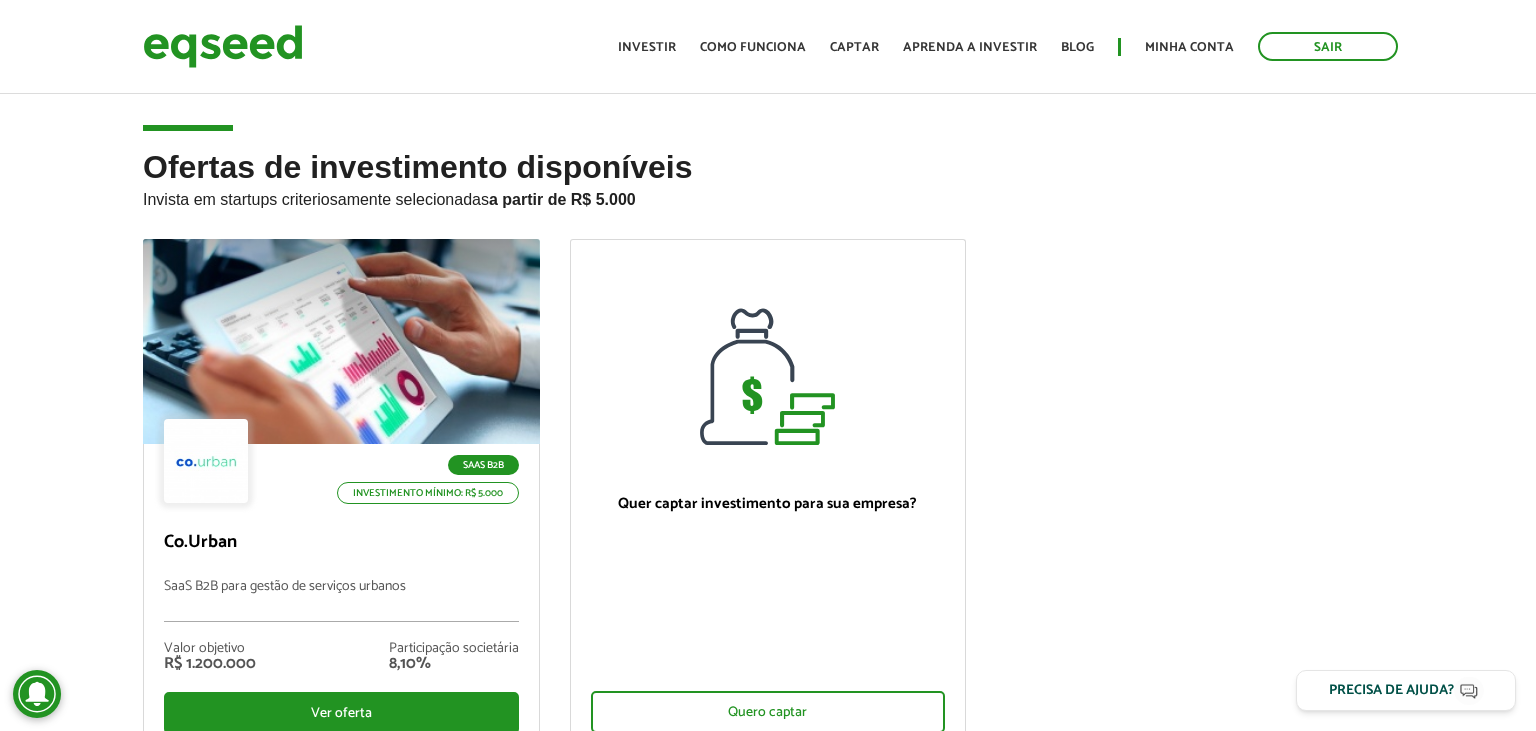 click on "Início
Investir
Como funciona
Captar
Aprenda a investir
Blog
Minha conta
Sair" at bounding box center [1008, 46] 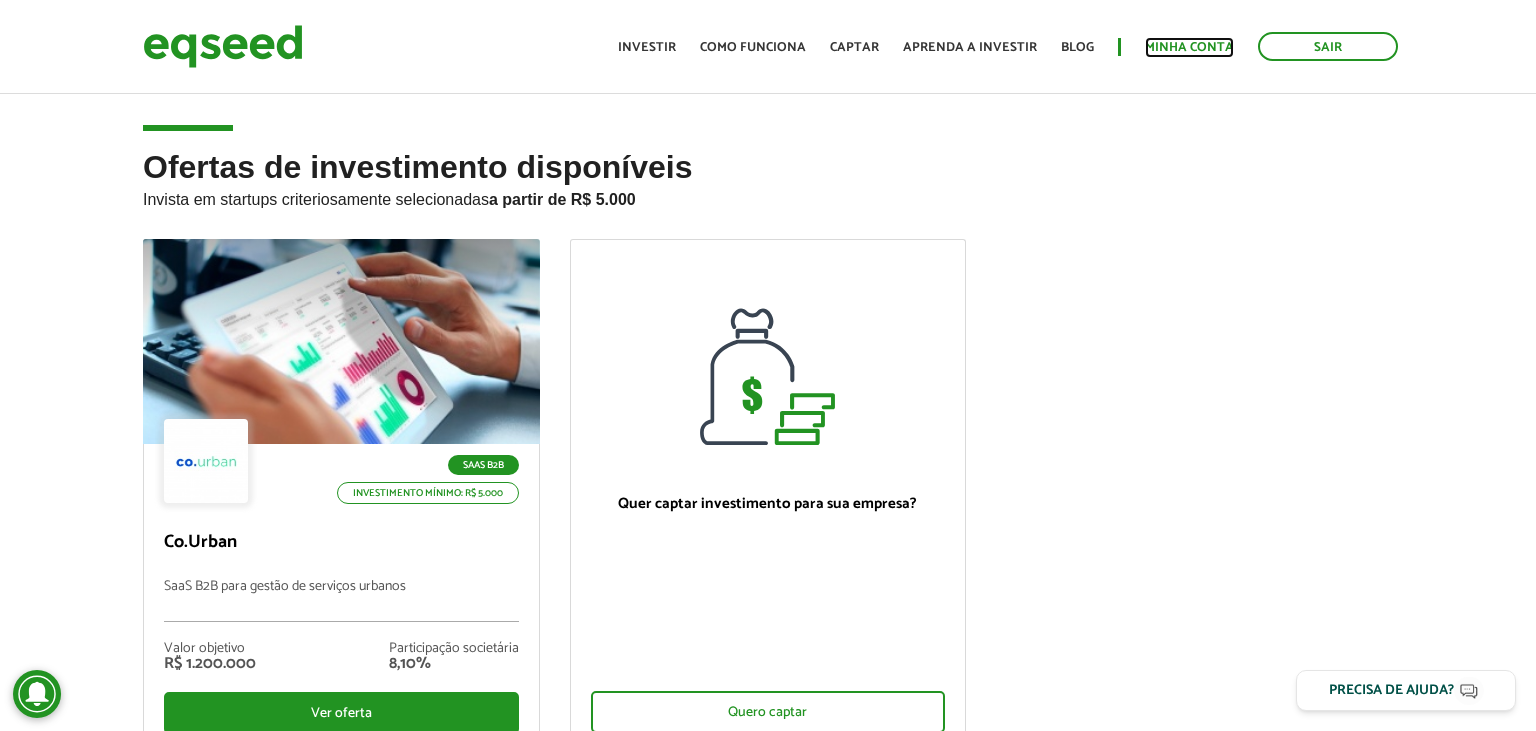 click on "Minha conta" at bounding box center [1189, 47] 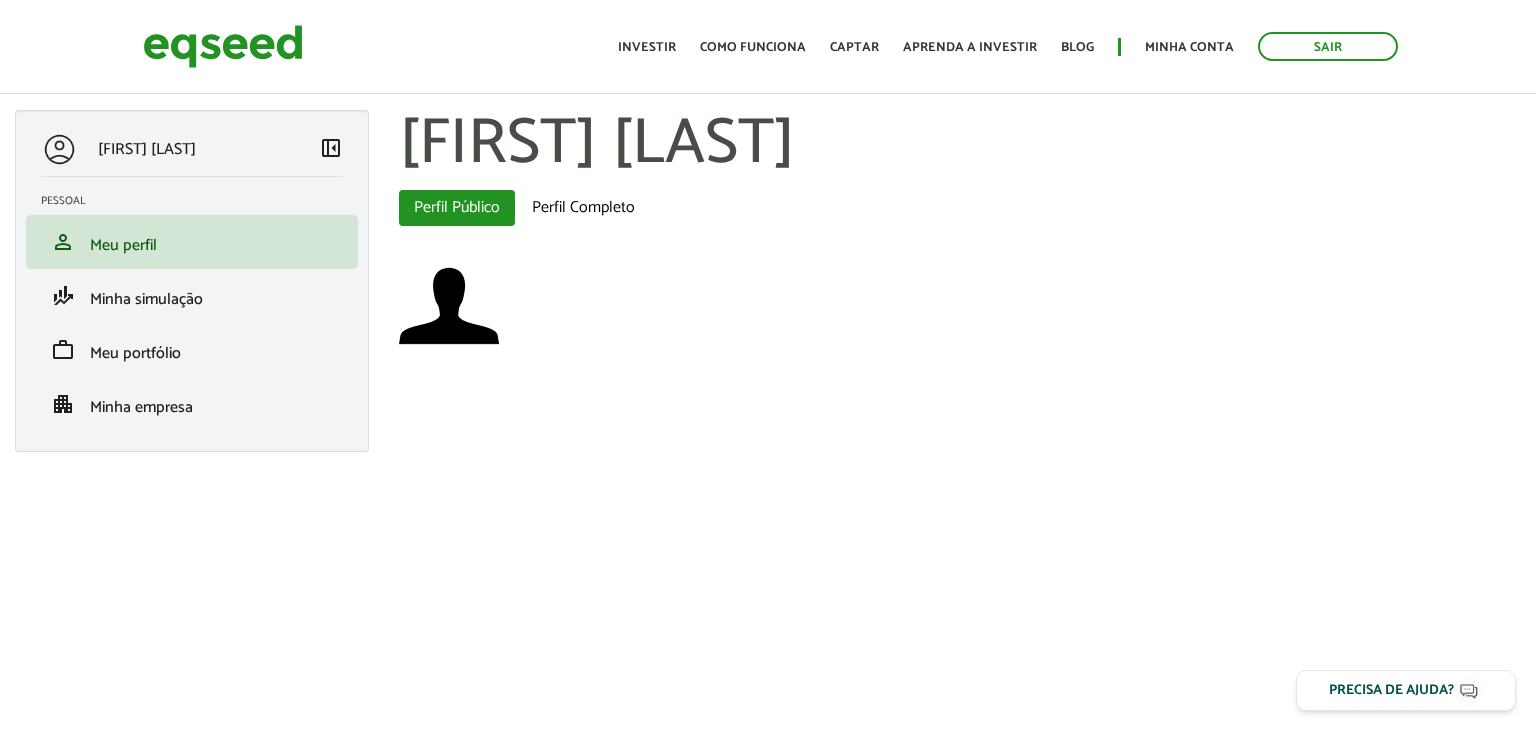 scroll, scrollTop: 0, scrollLeft: 0, axis: both 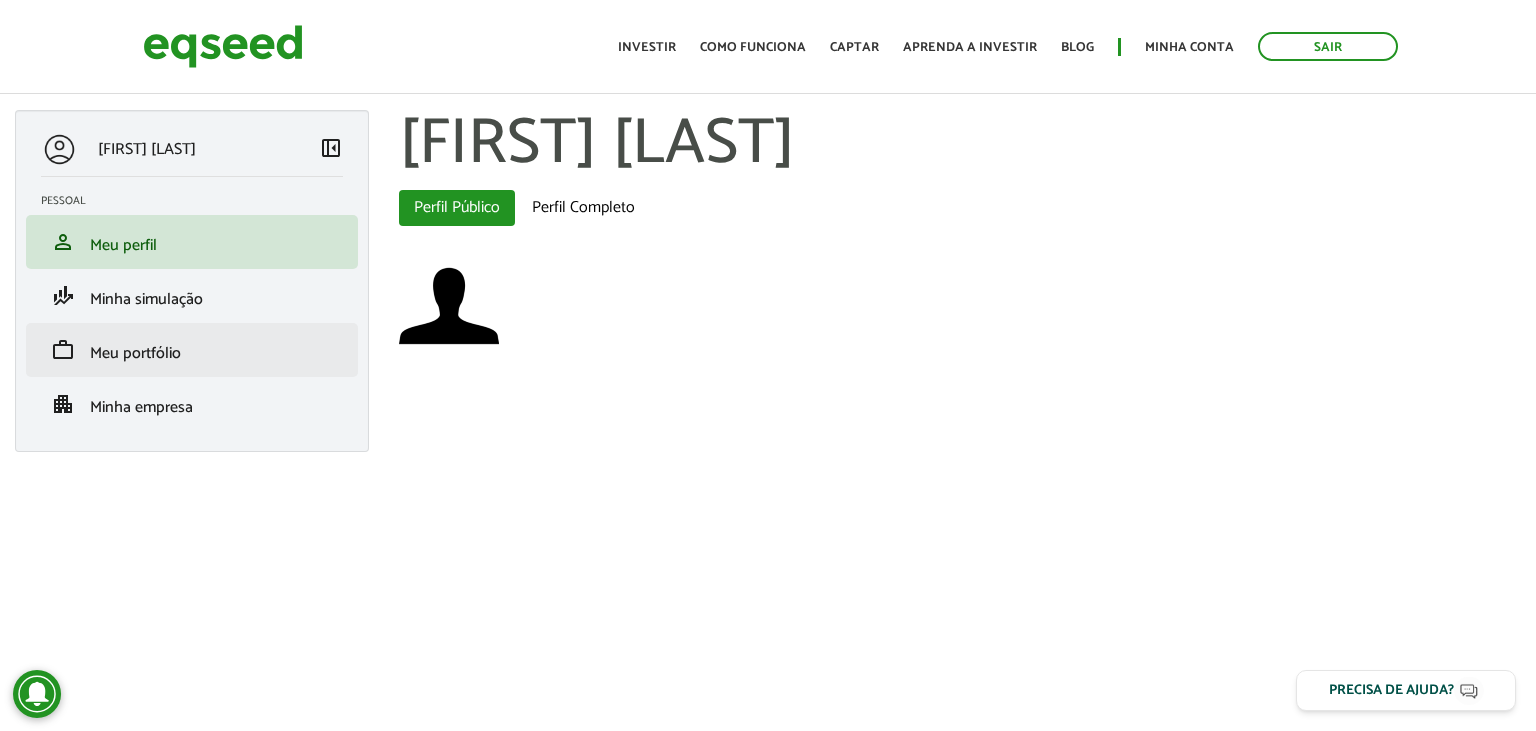 click on "work Meu portfólio" at bounding box center (192, 350) 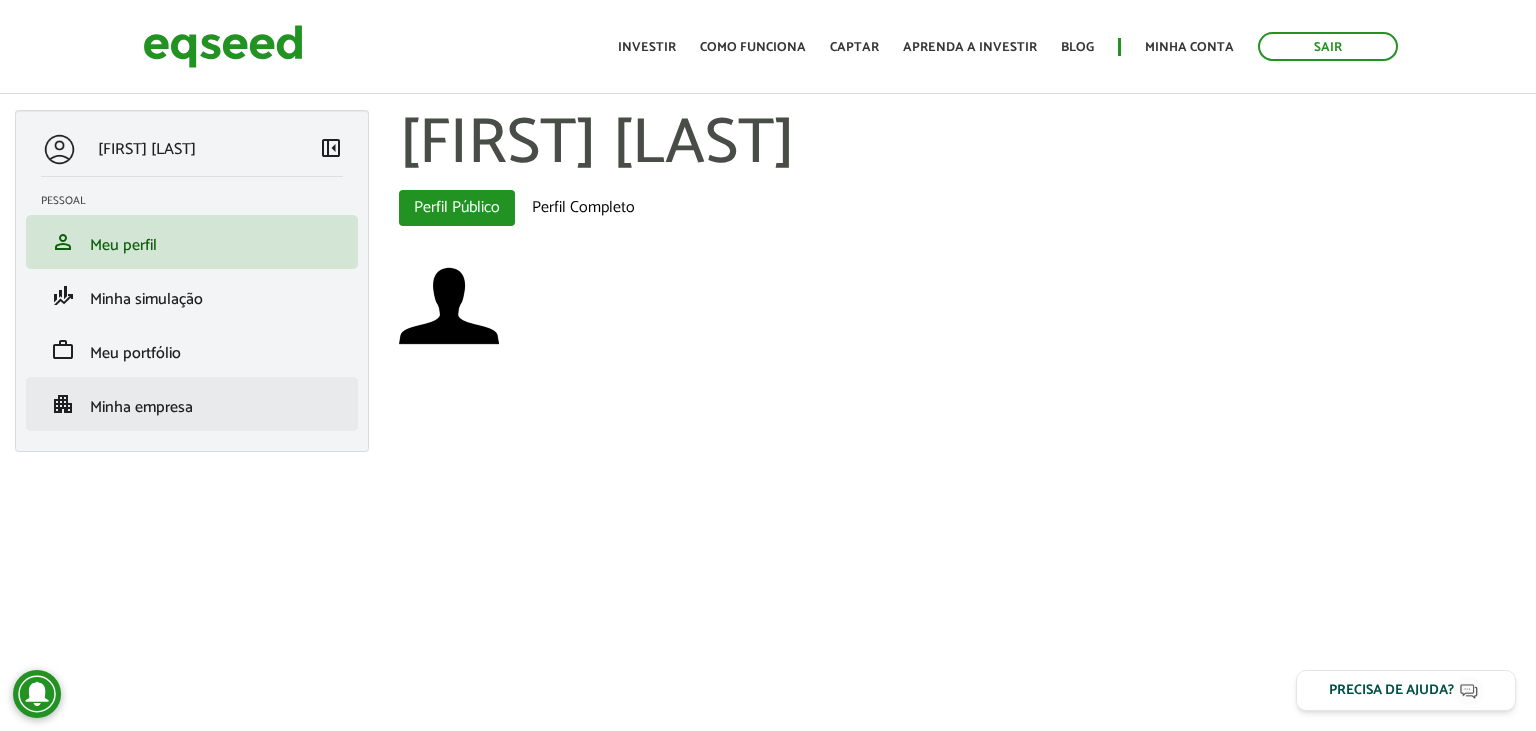 click on "apartment Minha empresa" at bounding box center [192, 404] 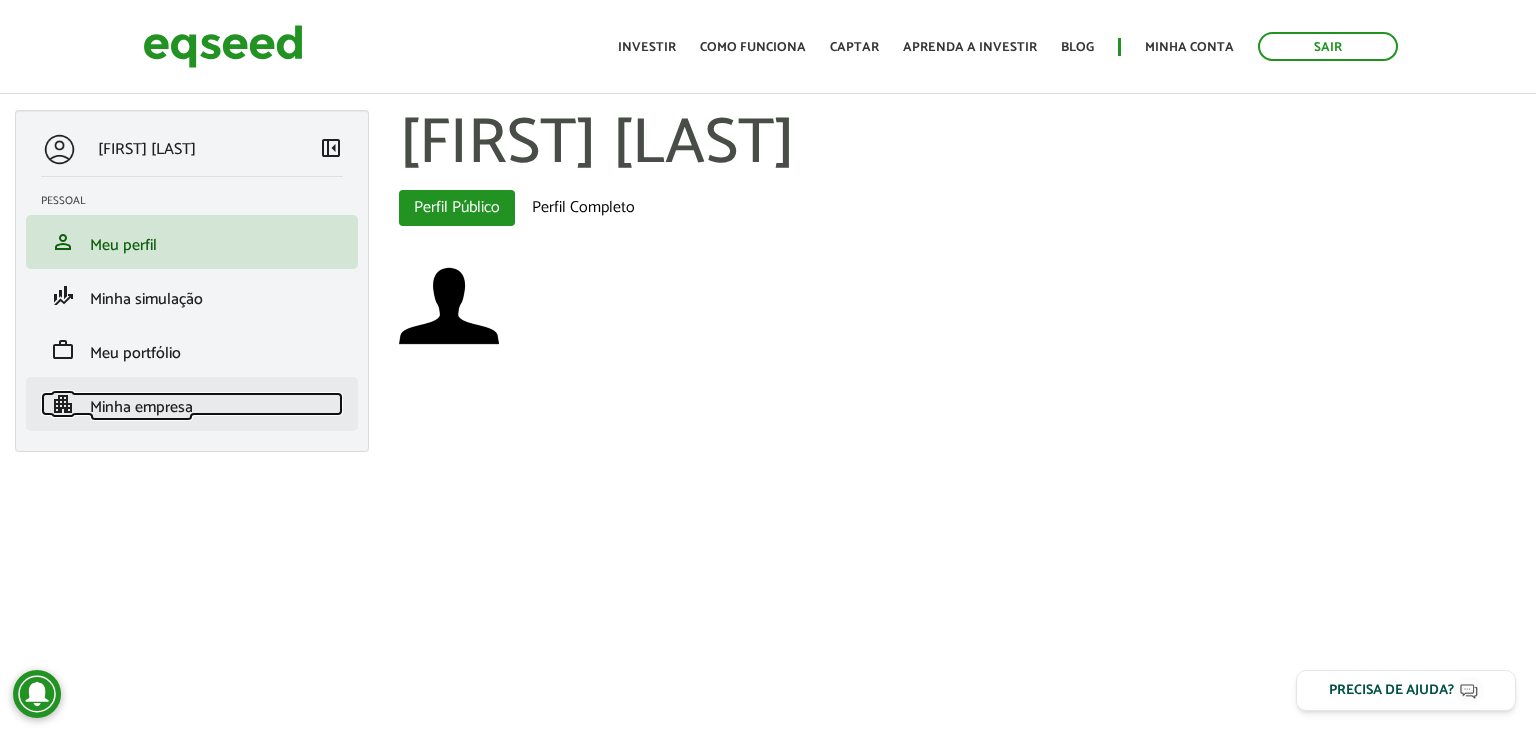 click on "Minha empresa" at bounding box center (141, 407) 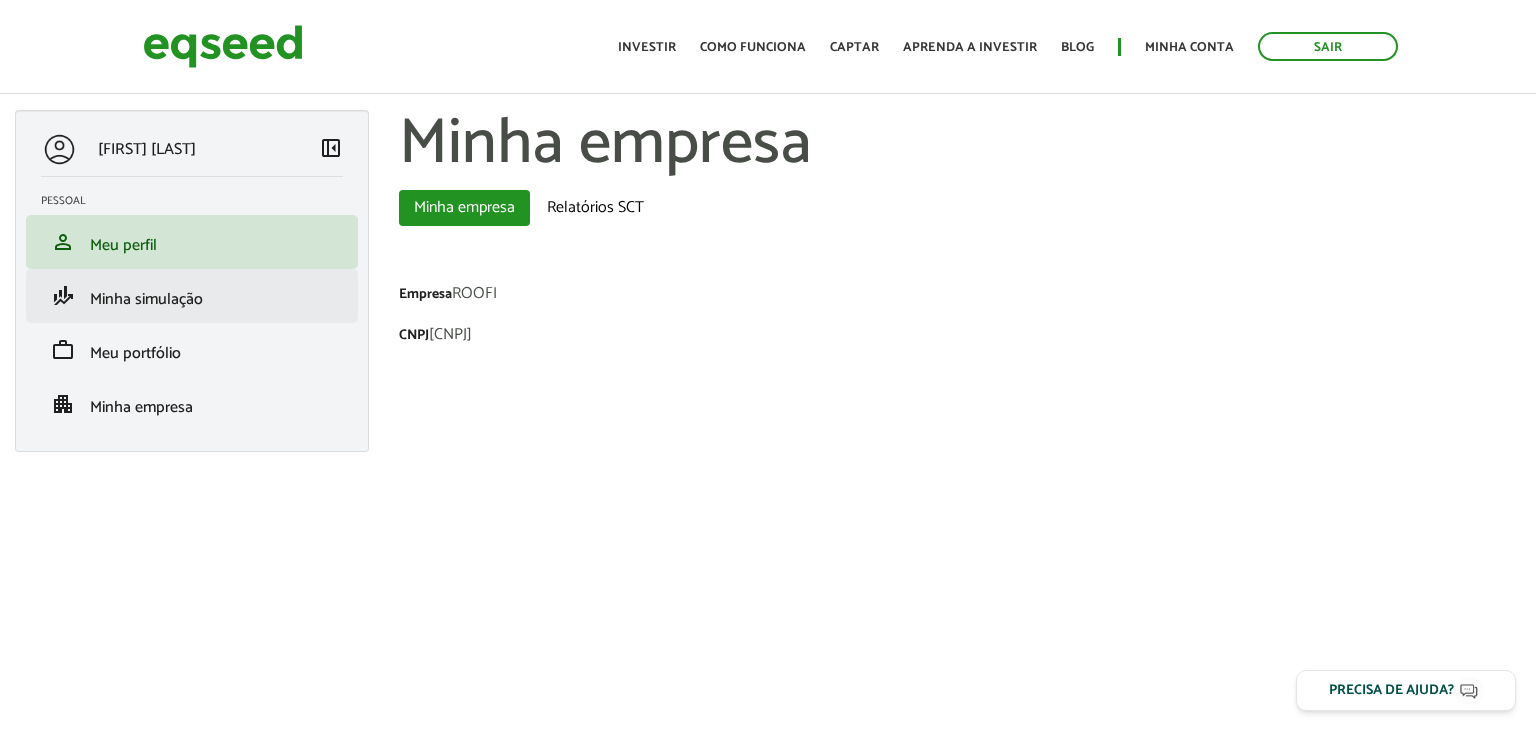 scroll, scrollTop: 0, scrollLeft: 0, axis: both 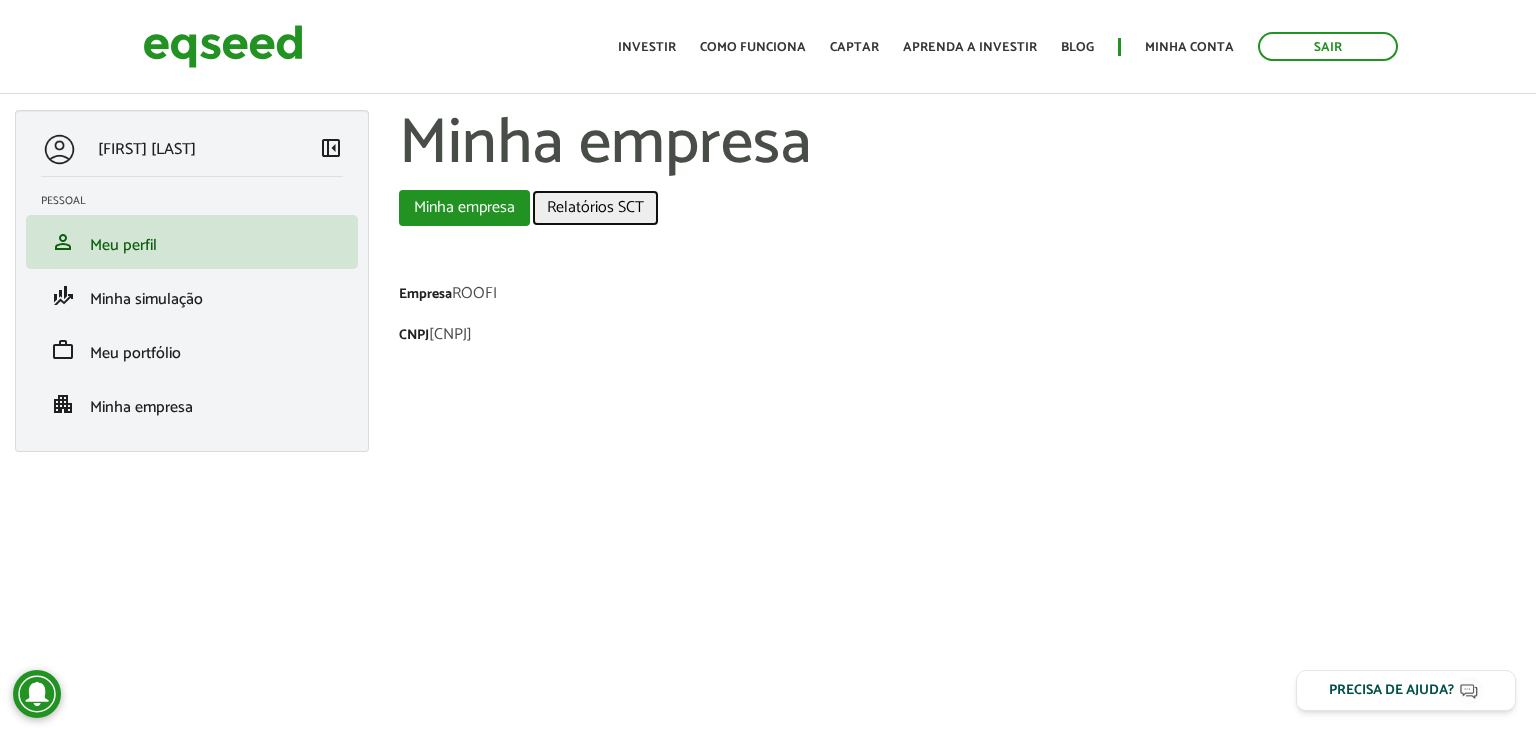 click on "Relatórios SCT" at bounding box center (595, 208) 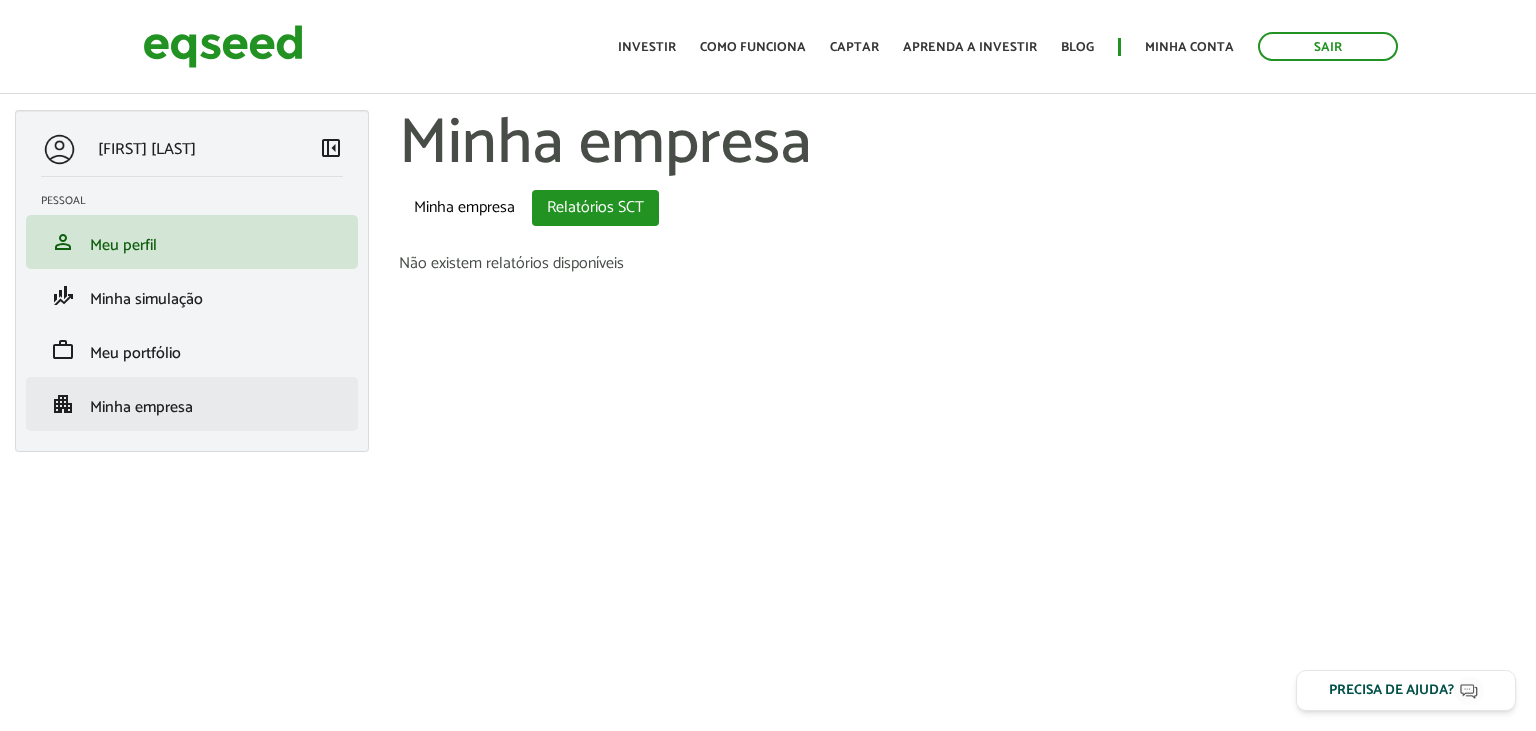 scroll, scrollTop: 0, scrollLeft: 0, axis: both 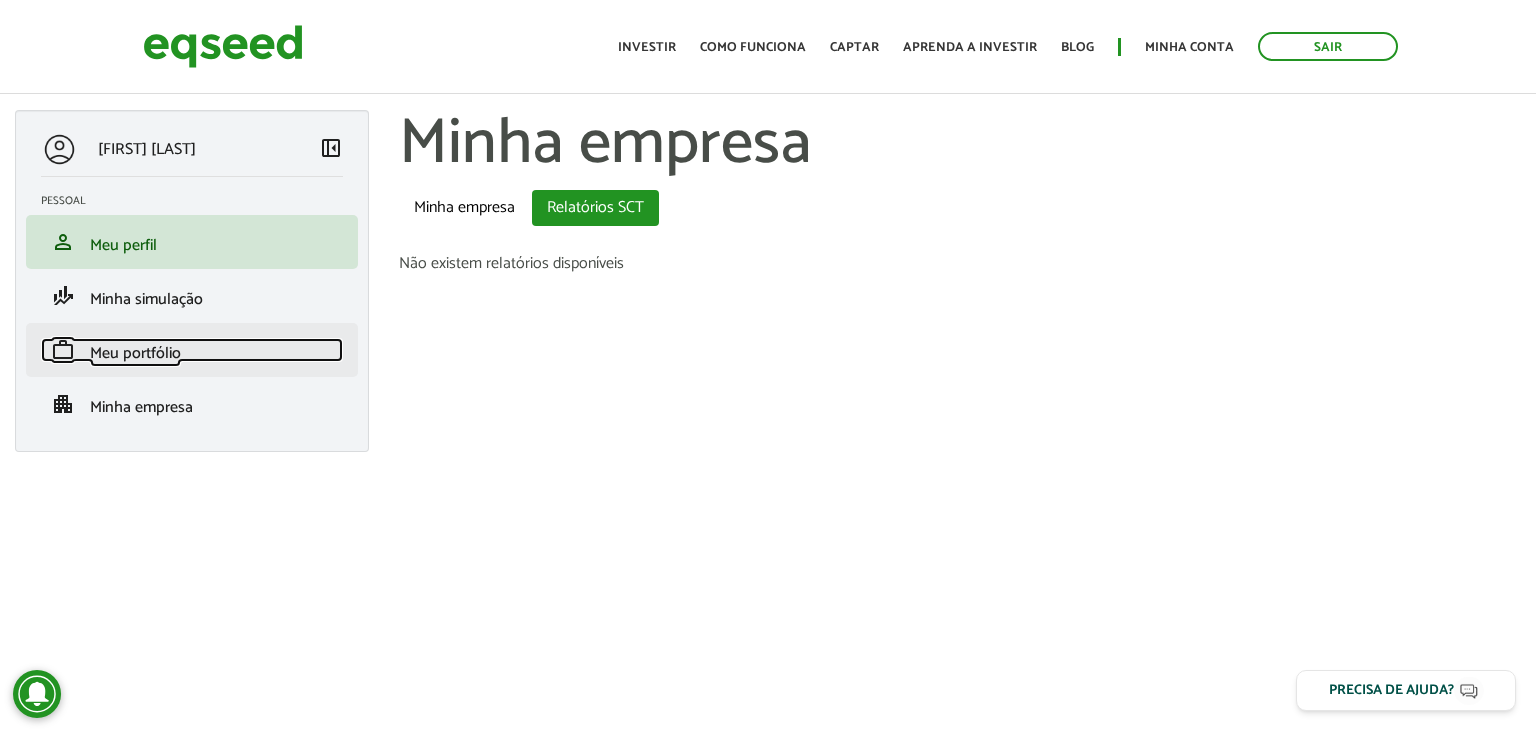 click on "work Meu portfólio" at bounding box center (192, 350) 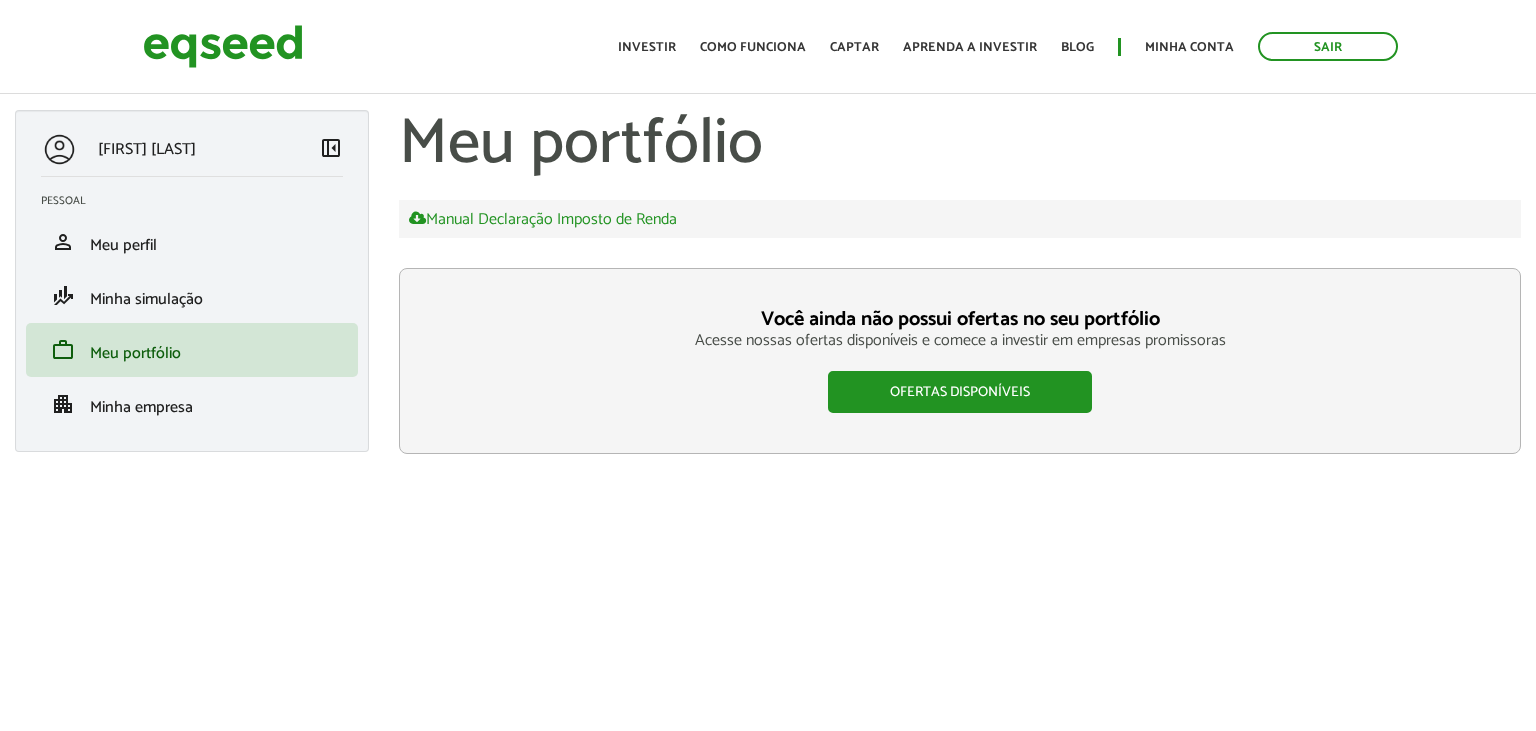 scroll, scrollTop: 0, scrollLeft: 0, axis: both 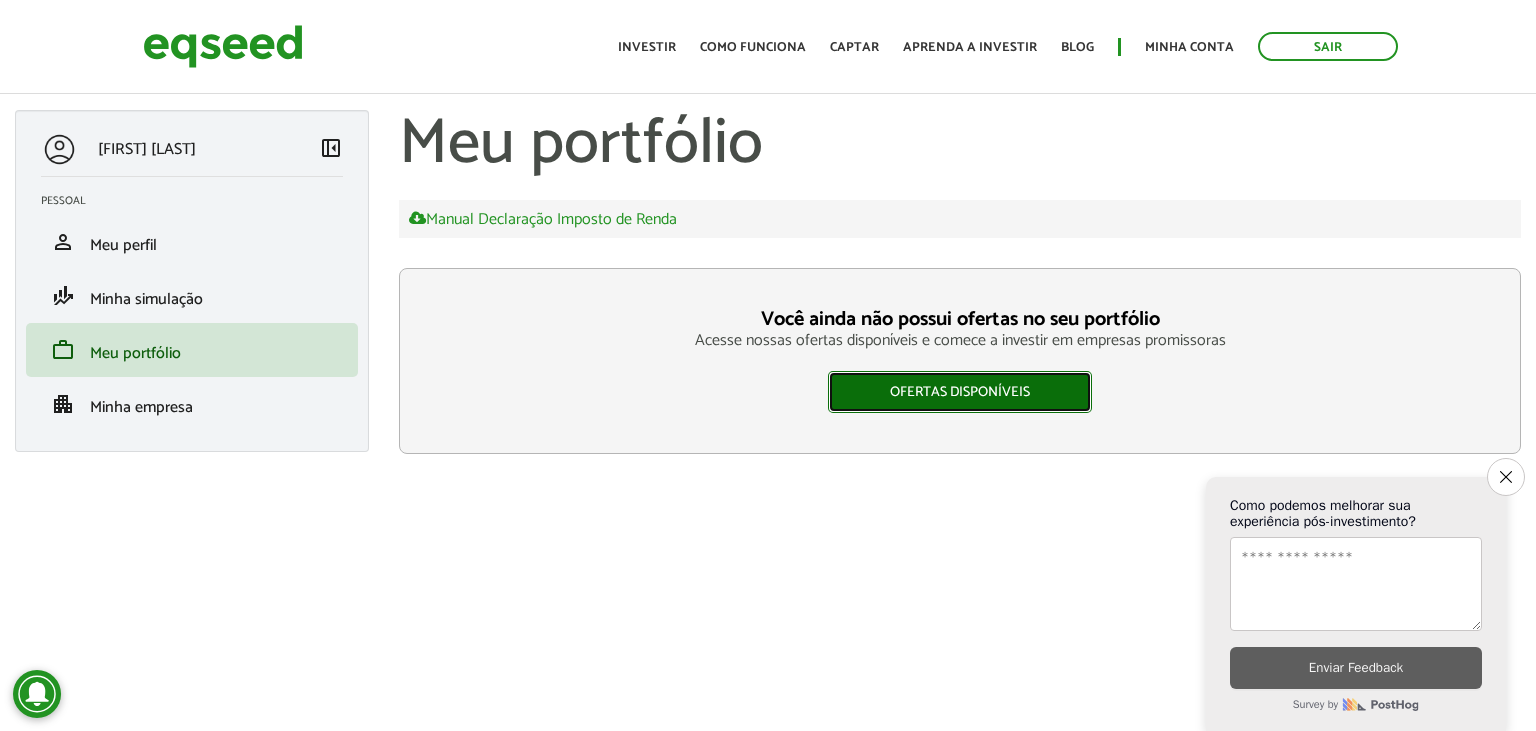click on "Ofertas disponíveis" at bounding box center (960, 392) 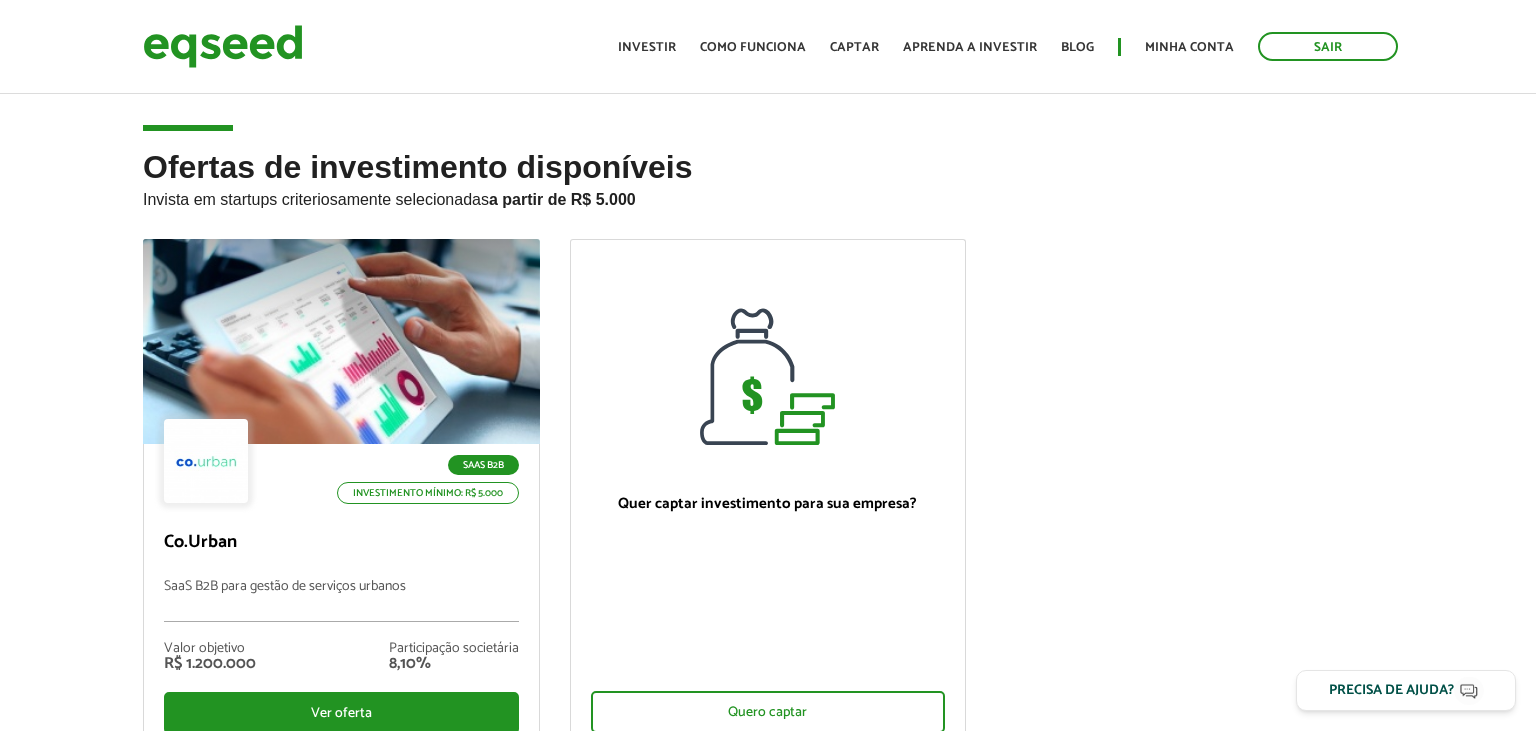 scroll, scrollTop: 0, scrollLeft: 0, axis: both 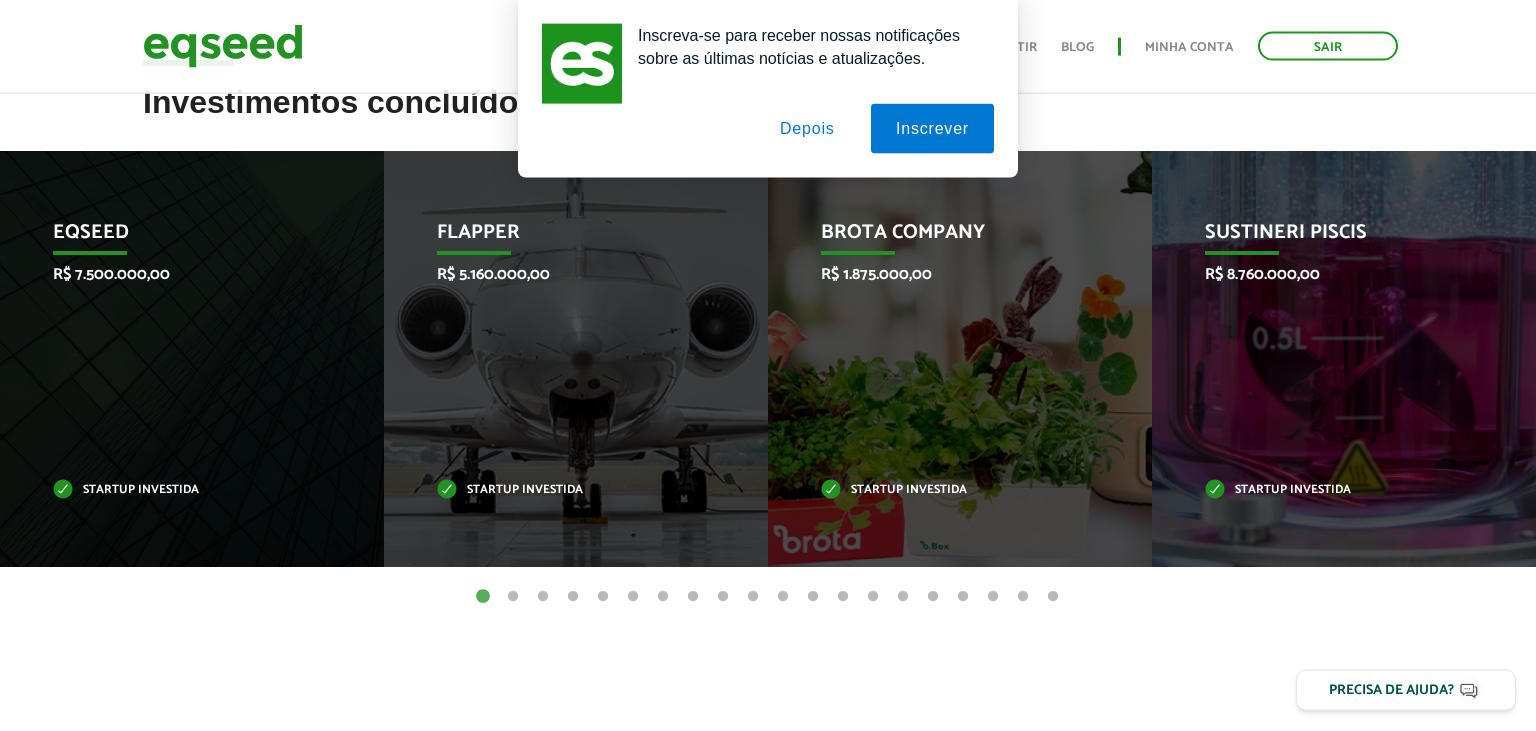 click on "2" at bounding box center (513, 597) 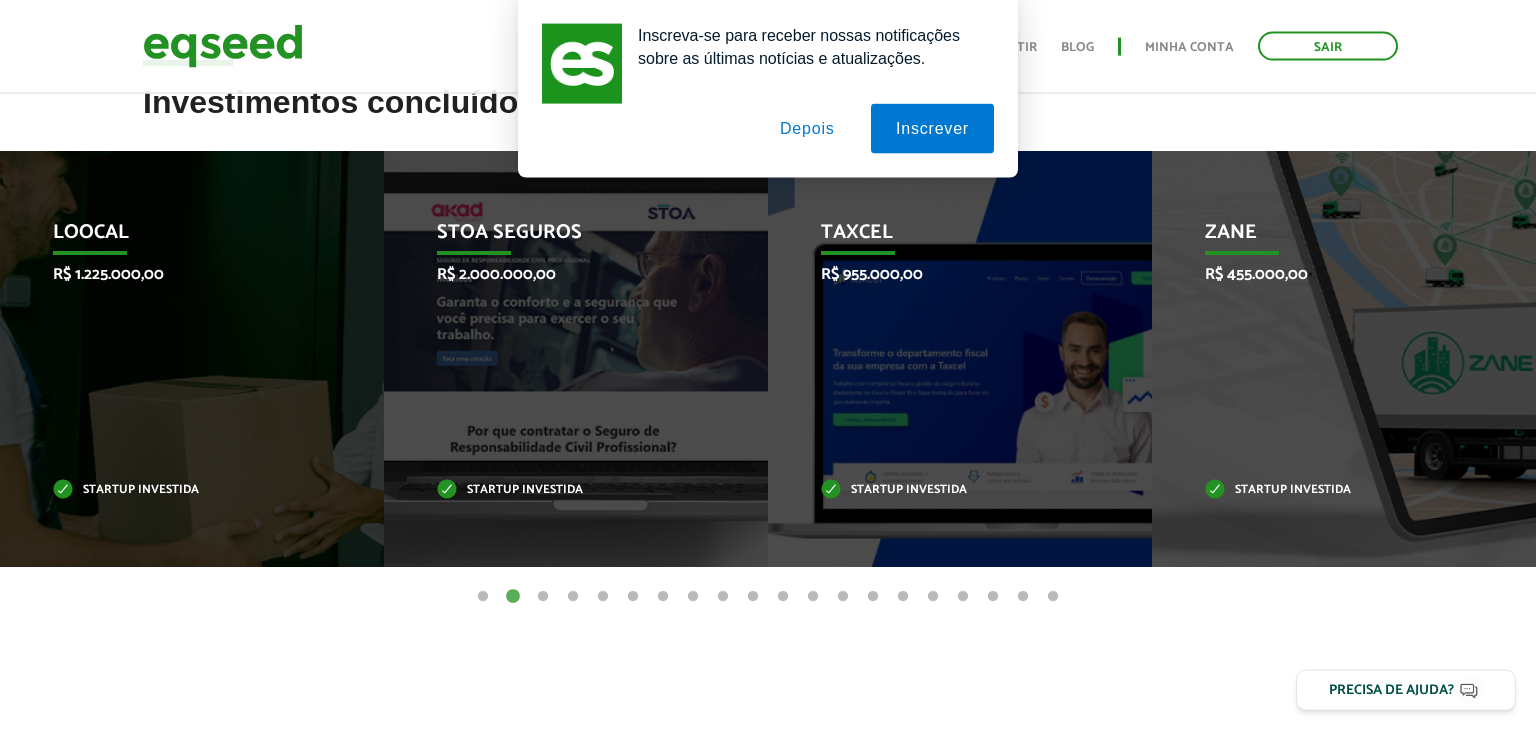 click on "3" at bounding box center [543, 597] 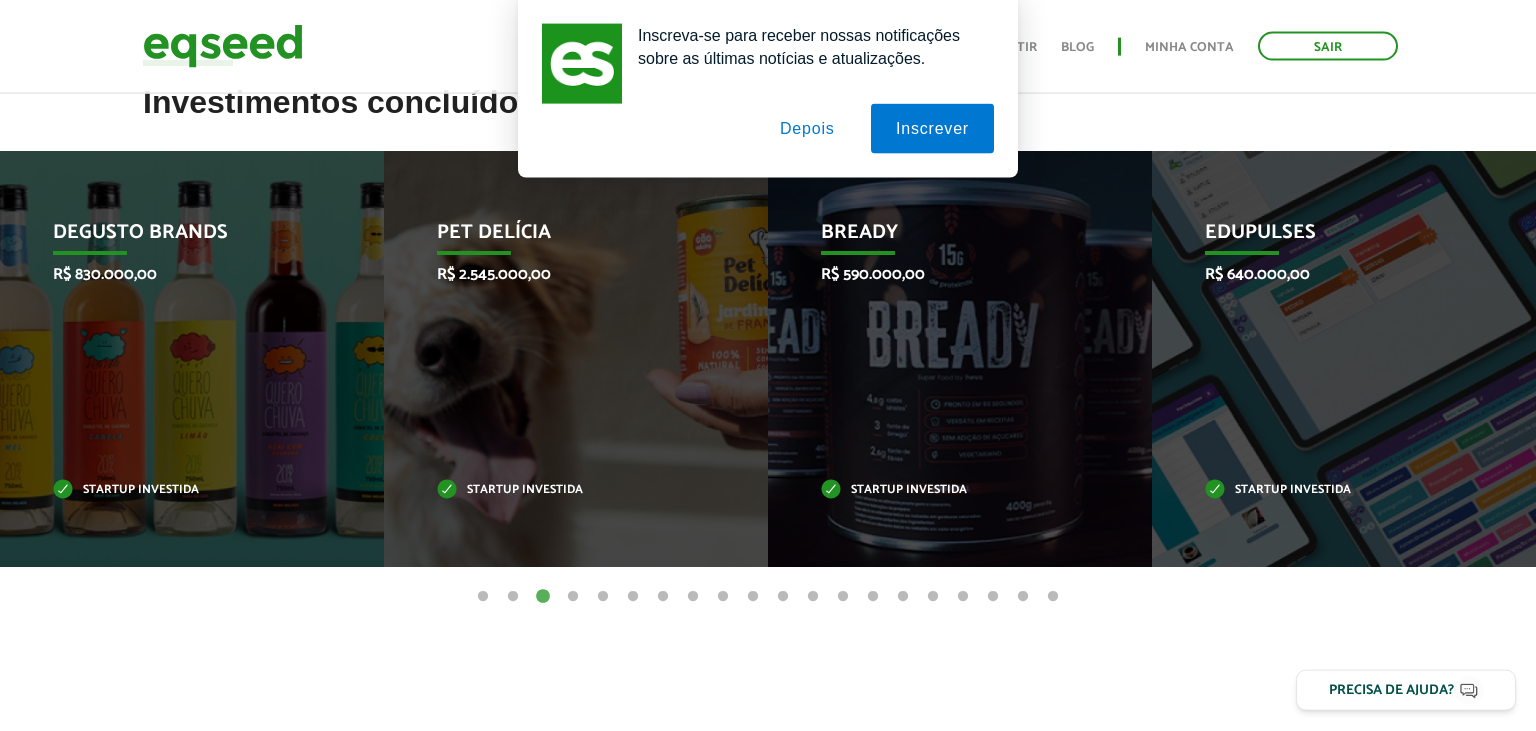 click on "4" at bounding box center (573, 597) 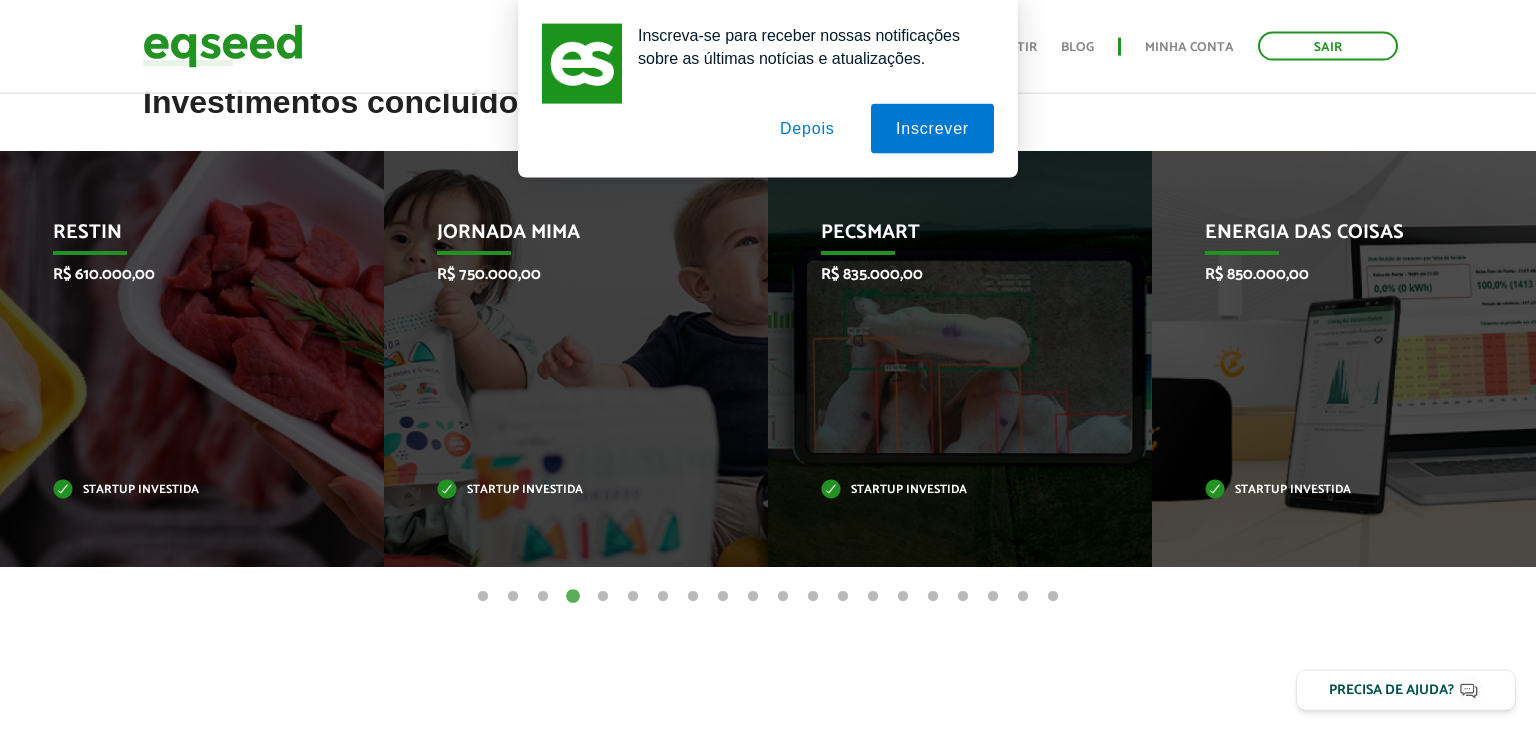 click on "5" at bounding box center [603, 597] 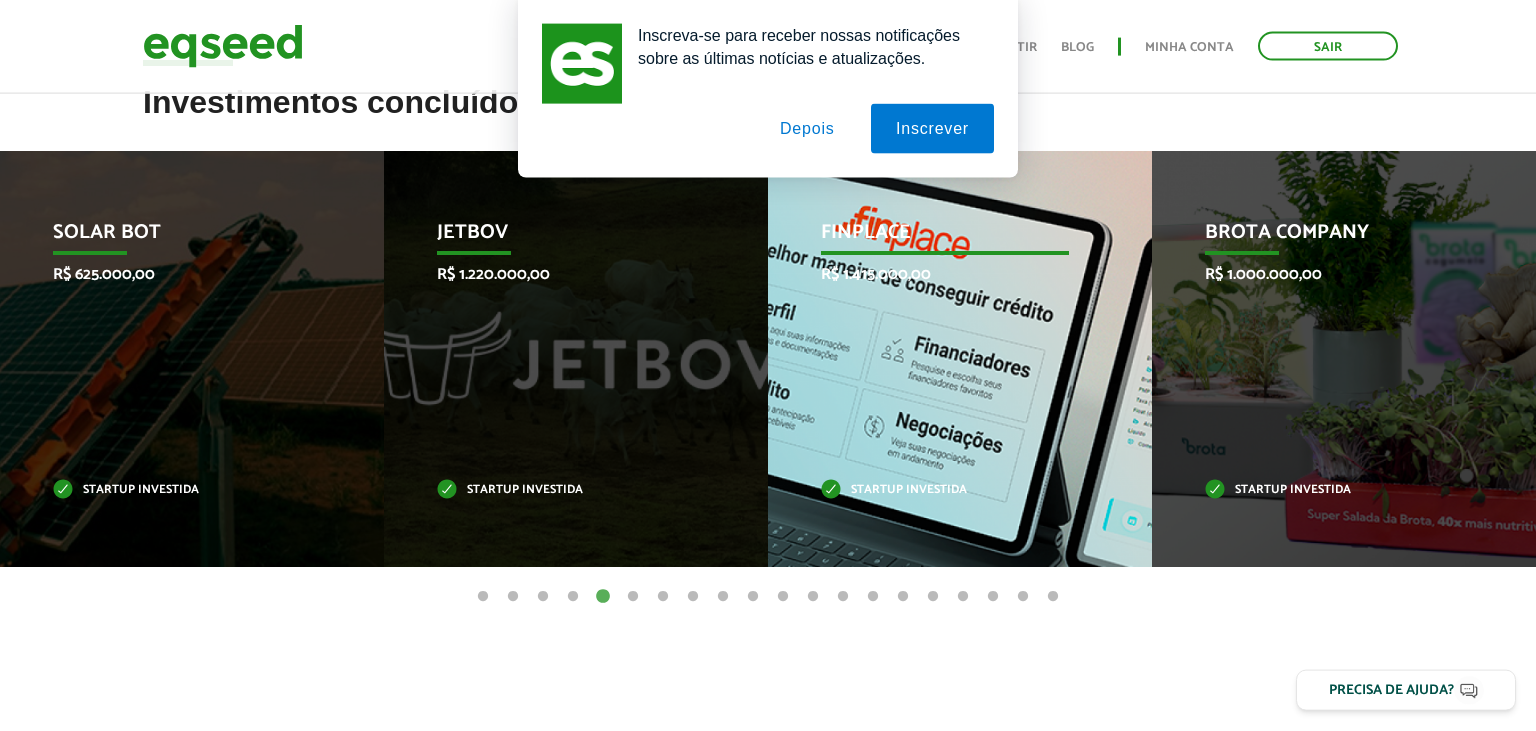 click on "Finplace
R$ 1.415.000,00
Startup investida" at bounding box center [945, 359] 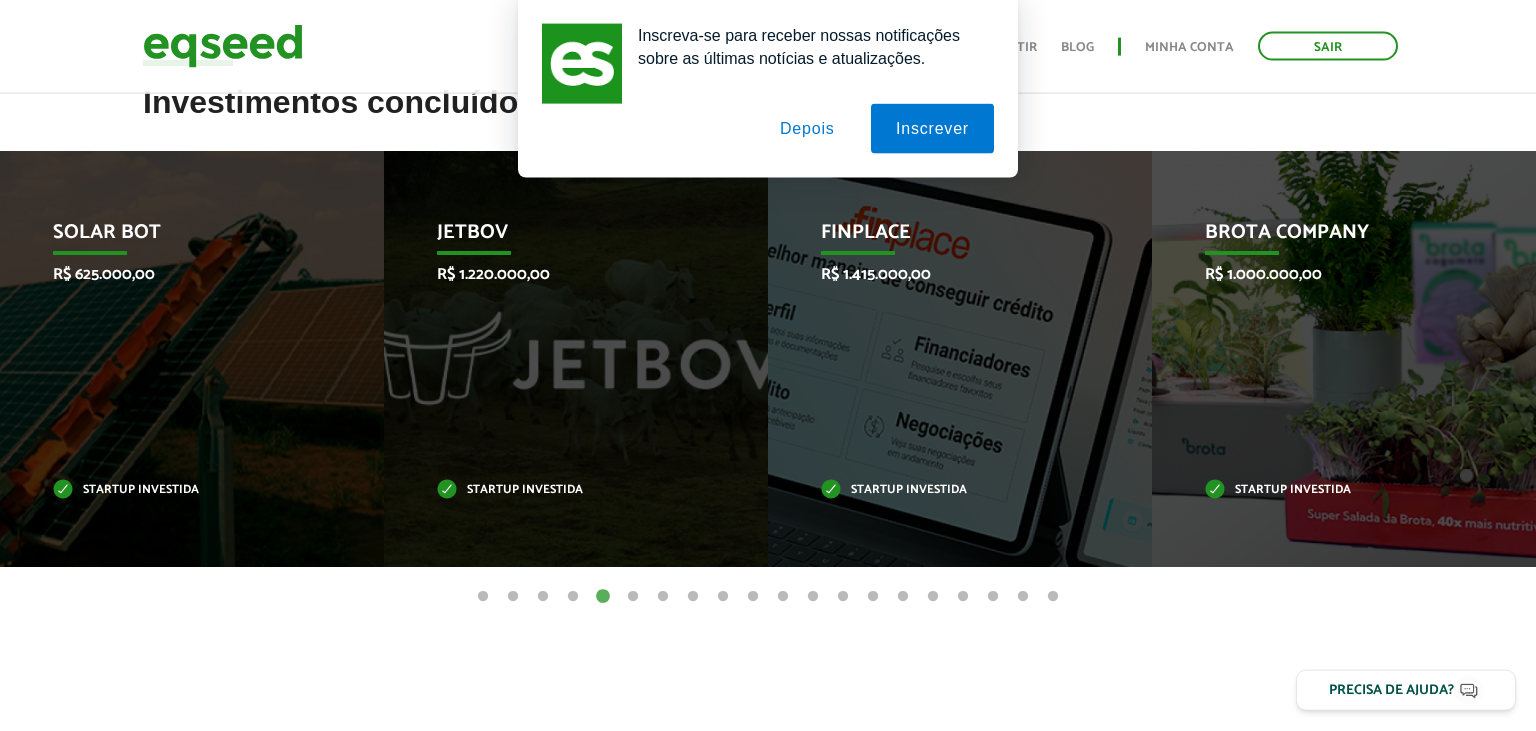 click on "Depois" at bounding box center (807, 129) 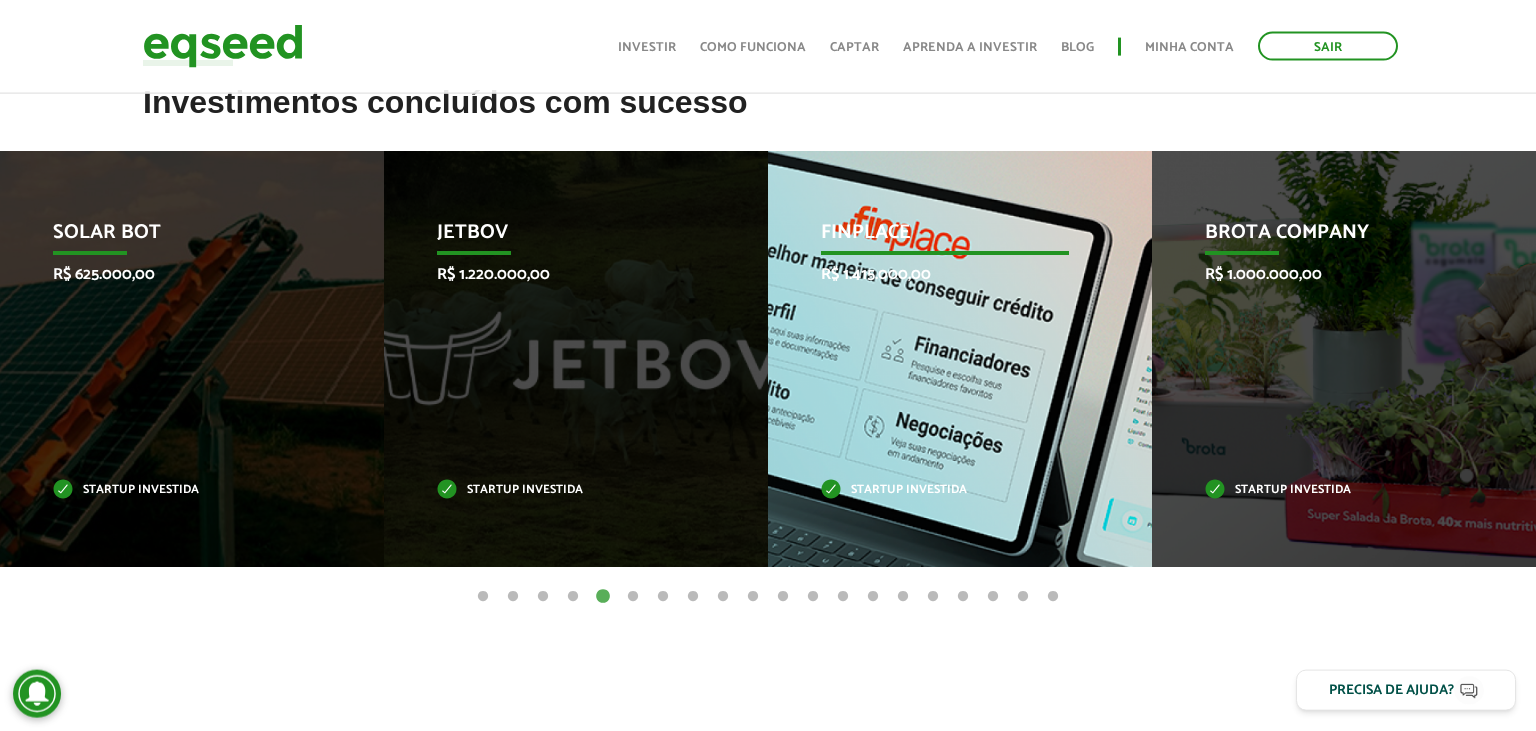 click on "Finplace" at bounding box center (945, 238) 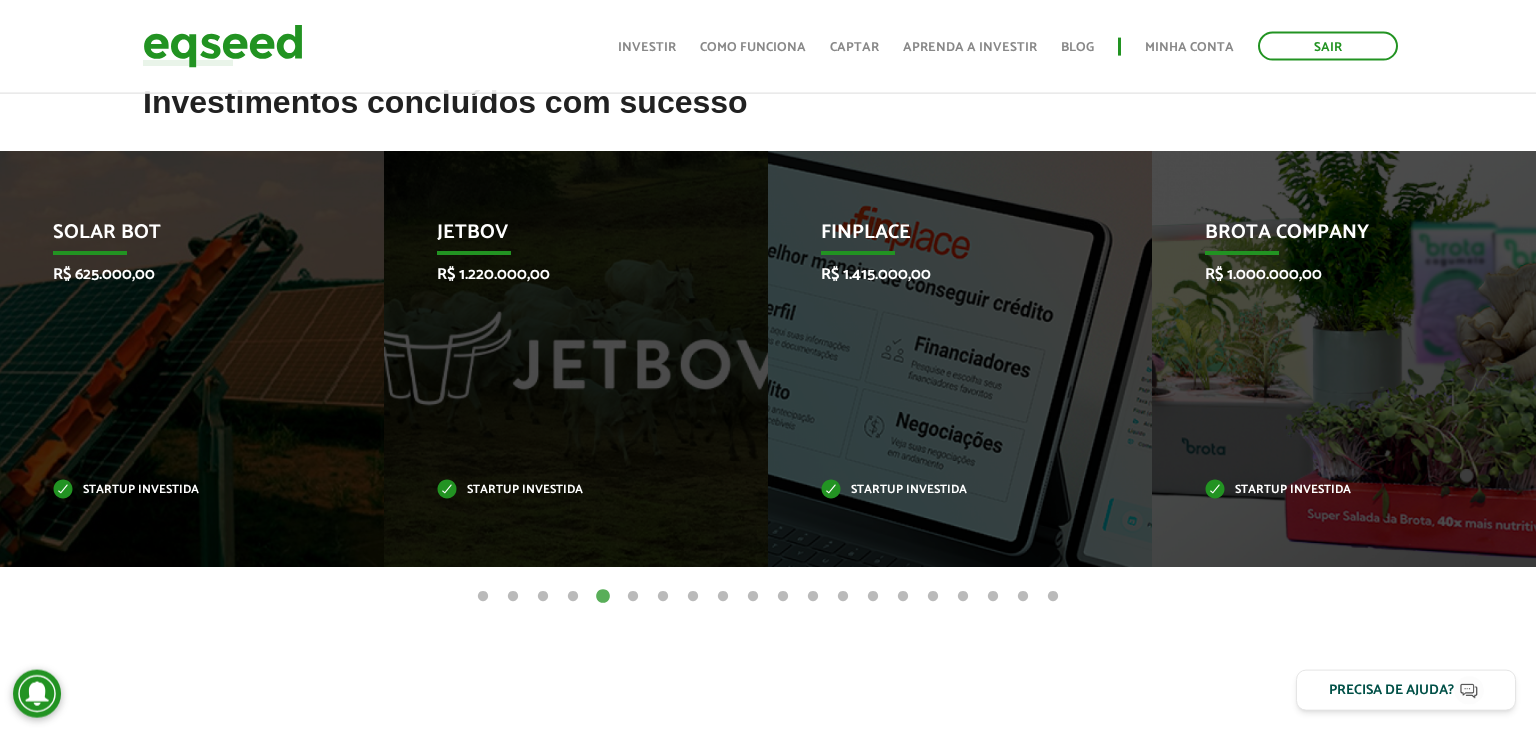 scroll, scrollTop: 793, scrollLeft: 0, axis: vertical 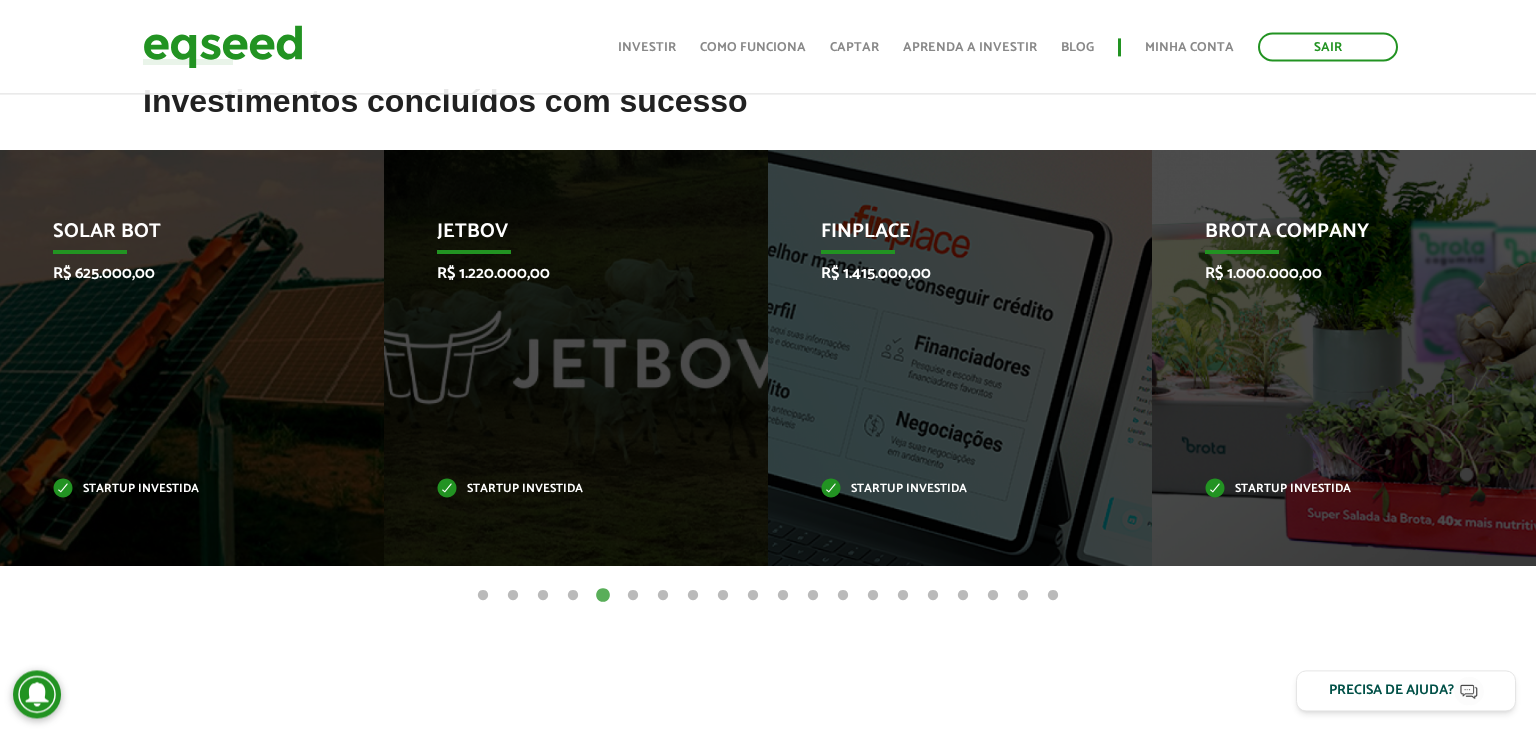 click on "6" at bounding box center [633, 596] 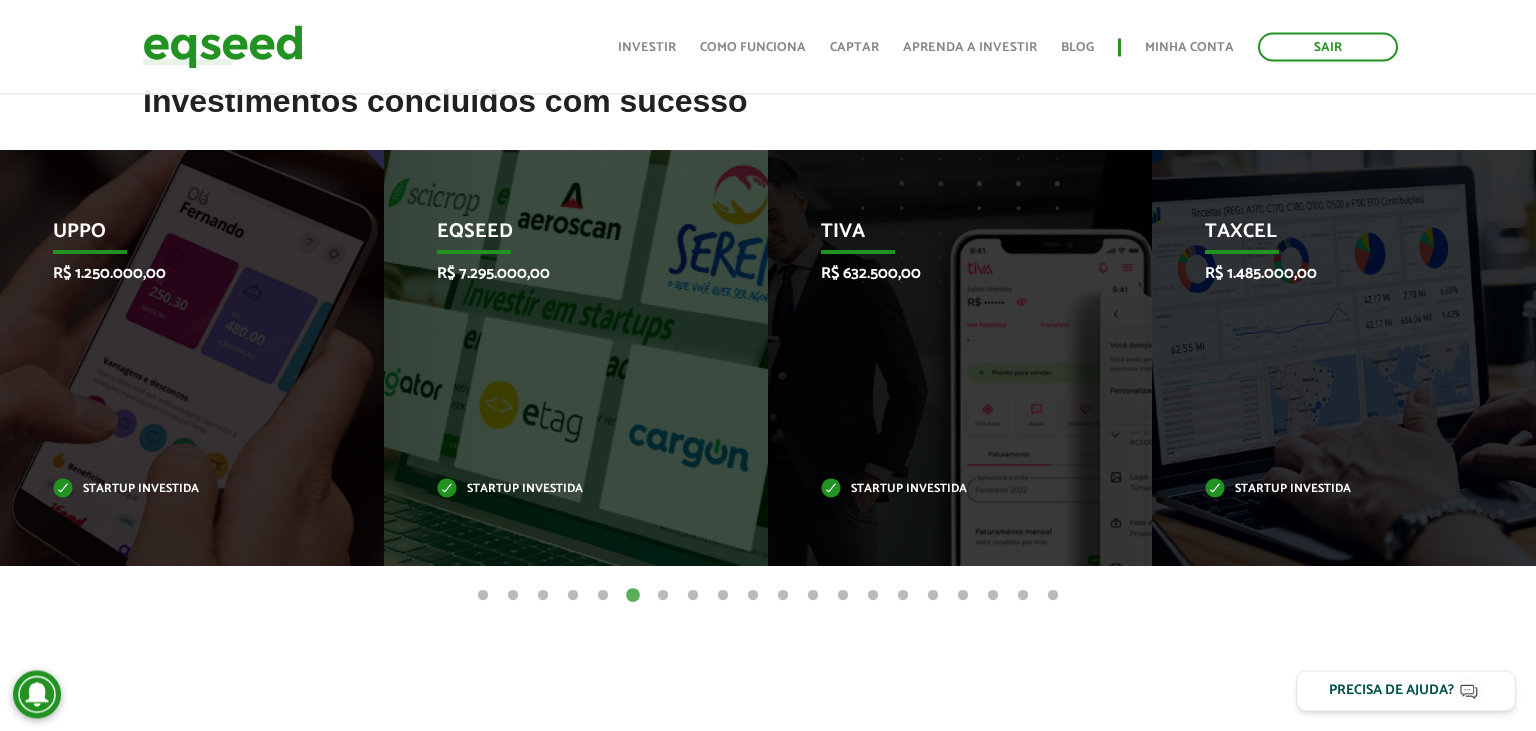 click on "10" at bounding box center [753, 596] 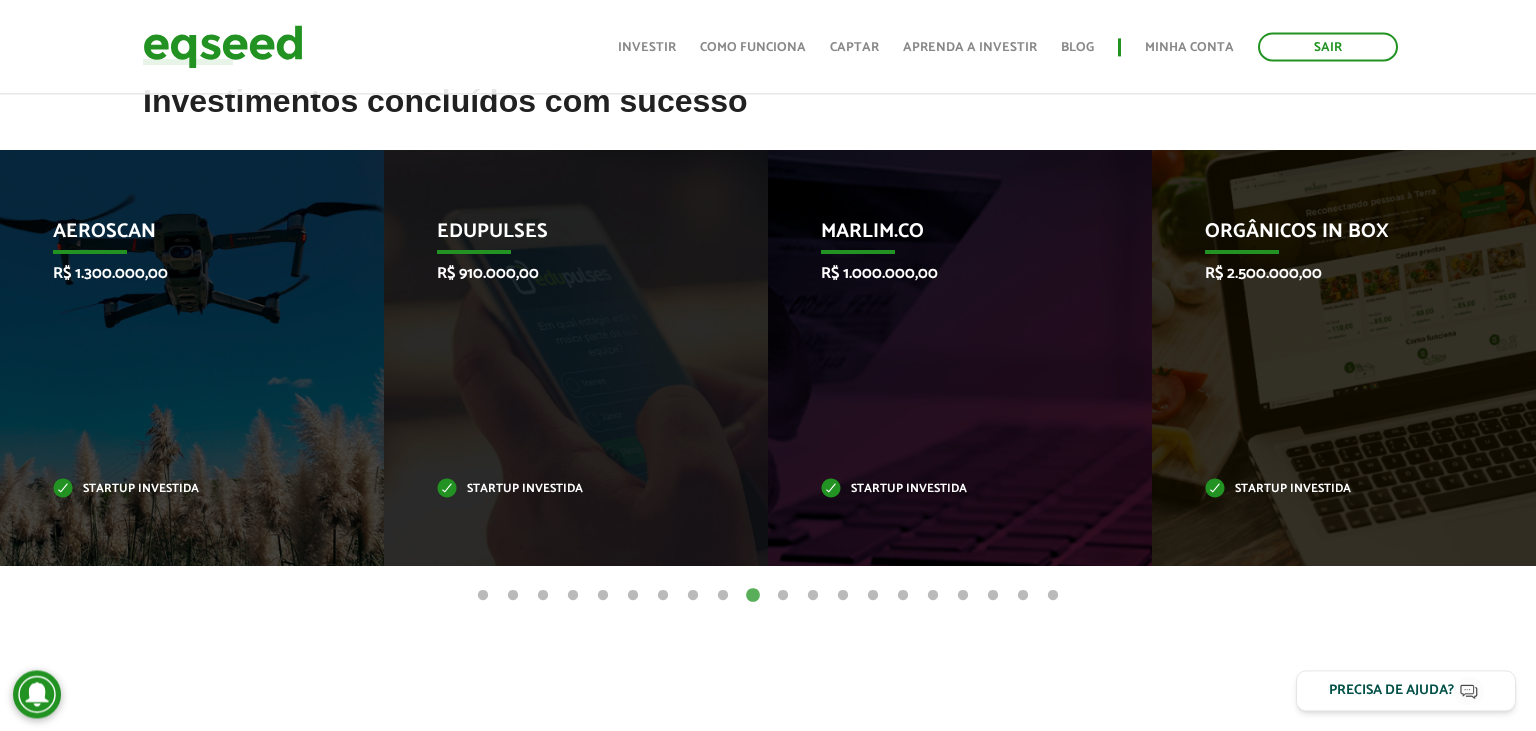 click on "15" at bounding box center [903, 596] 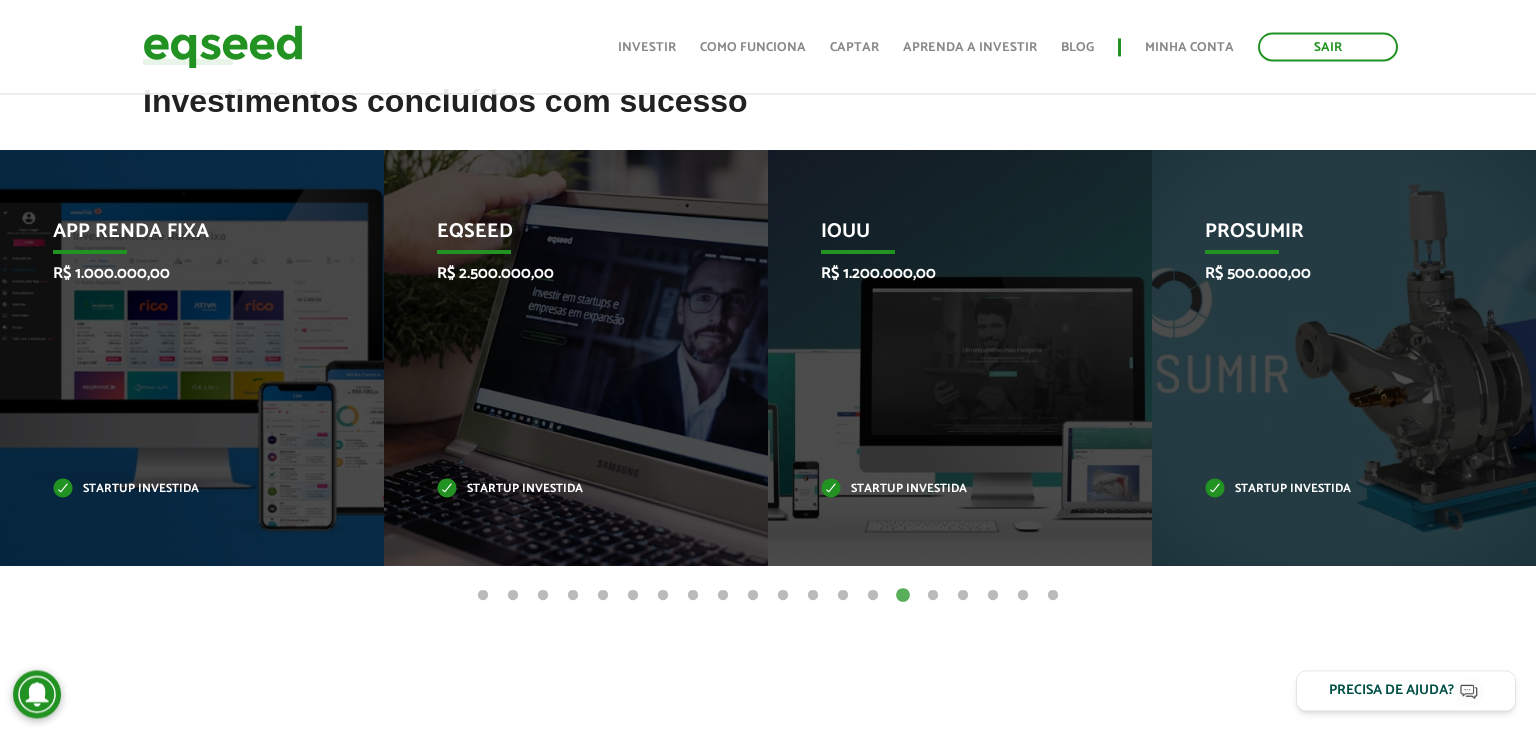 click on "18" at bounding box center (993, 596) 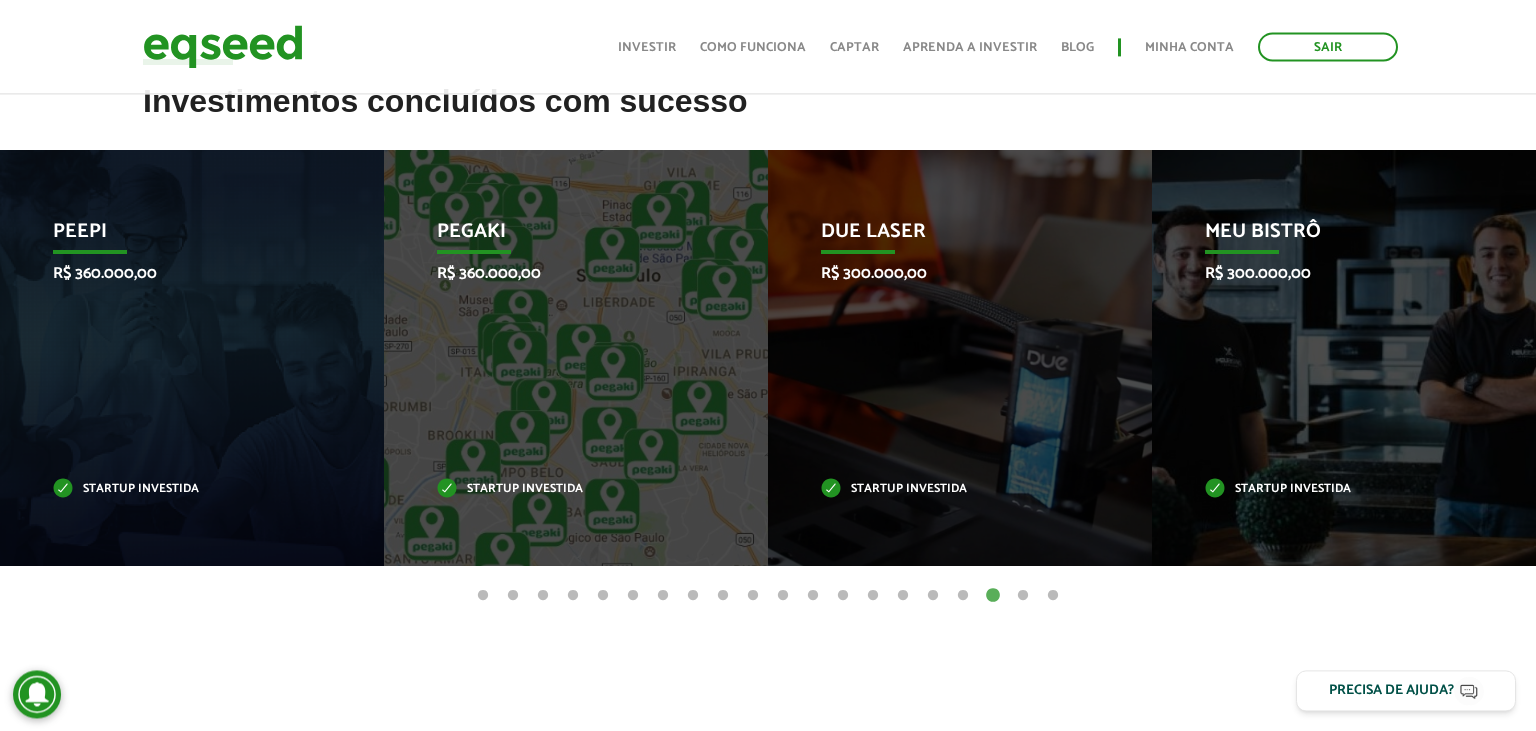 click on "1 2 3 4 5 6 7 8 9 10 11 12 13 14 15 16 17 18 19 20" at bounding box center [768, 595] 